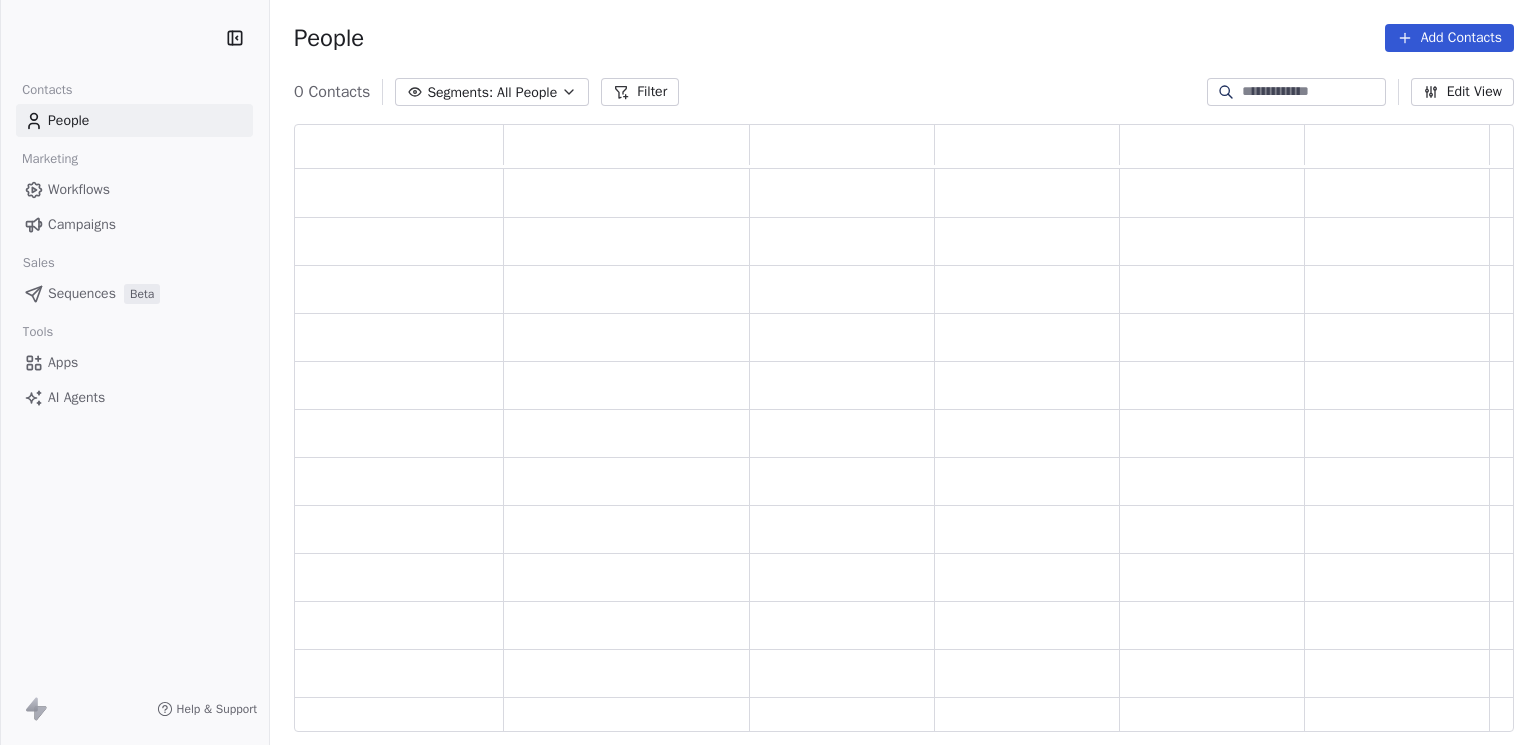 scroll, scrollTop: 0, scrollLeft: 0, axis: both 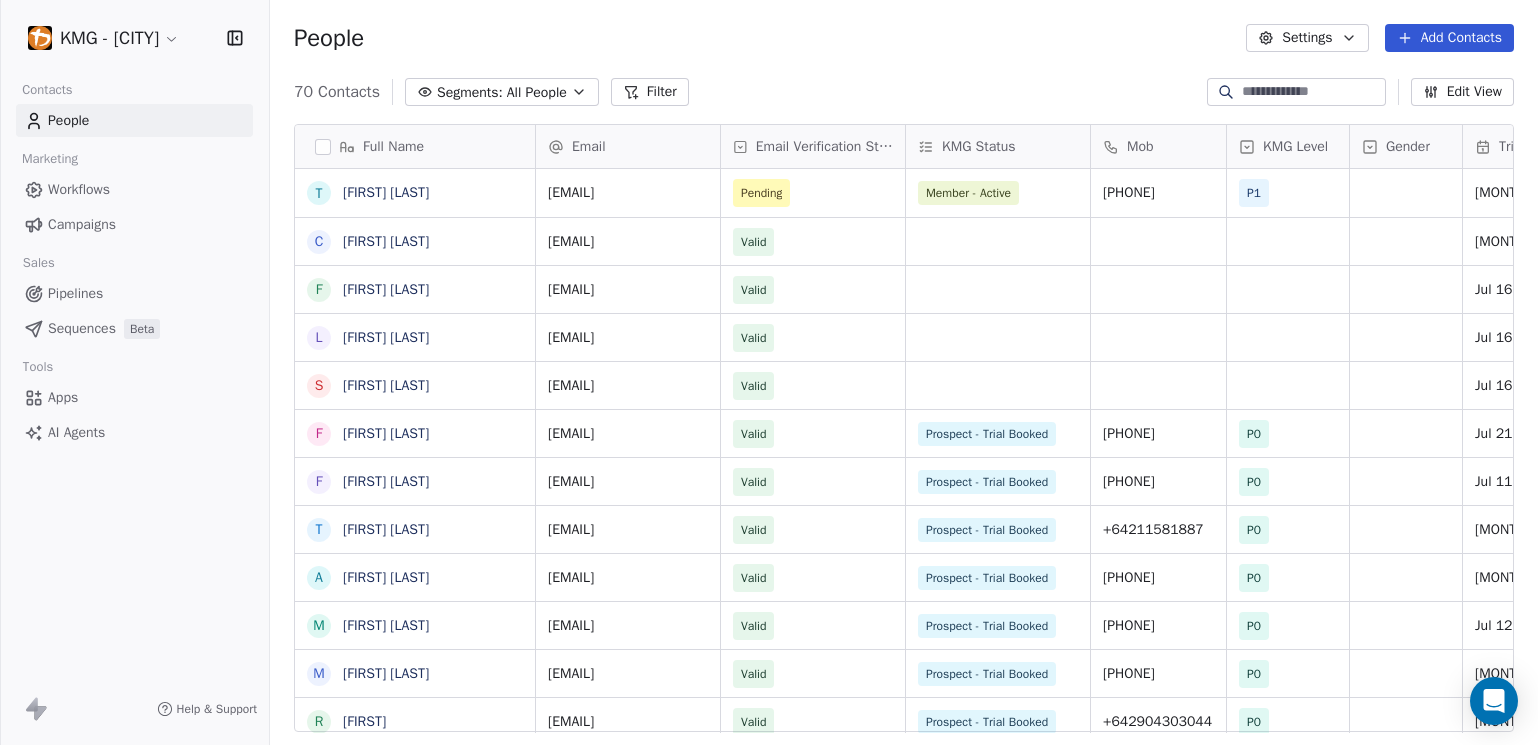 click on "Workflows" at bounding box center (79, 189) 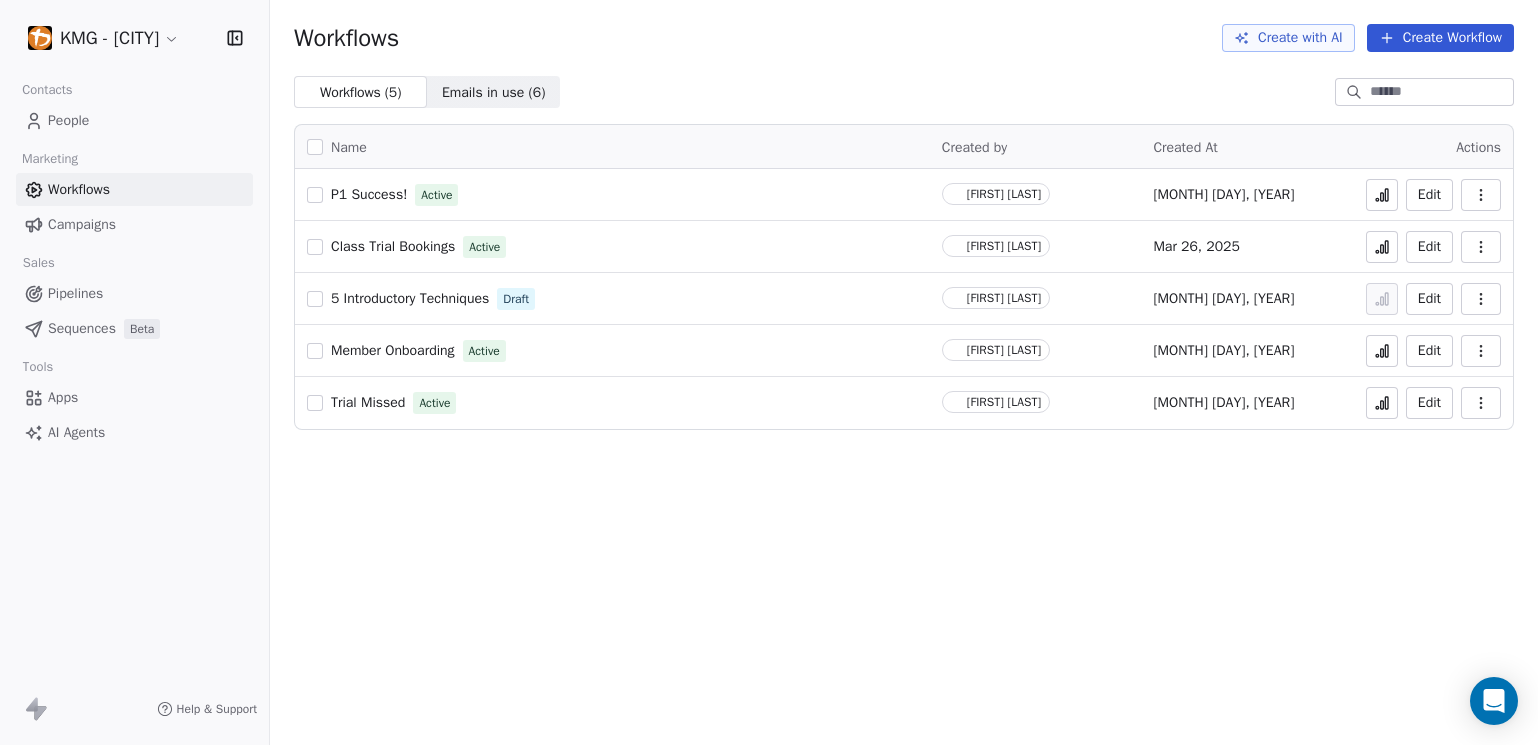 click on "Campaigns" at bounding box center (82, 224) 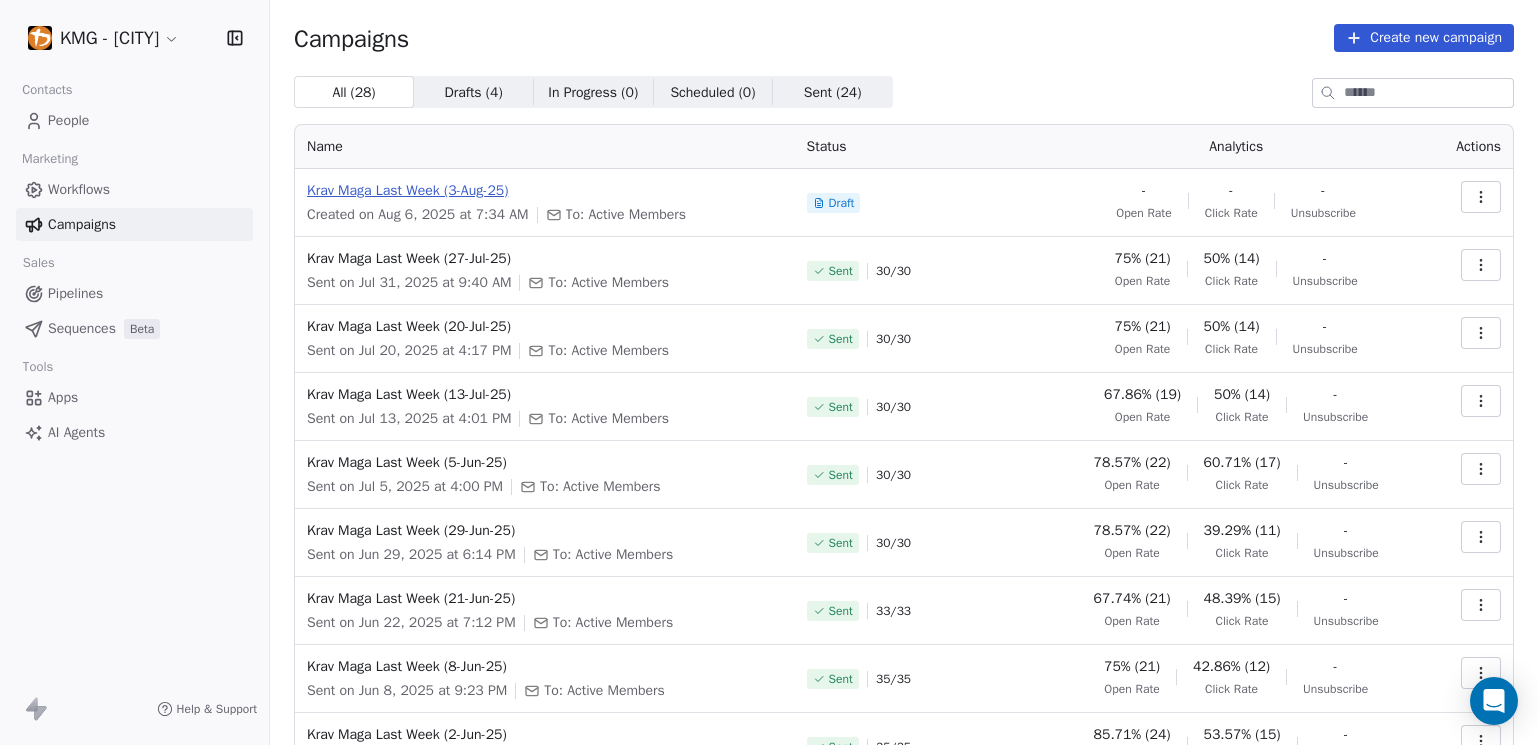 click on "Krav Maga Last Week (3-Aug-25)" at bounding box center [545, 191] 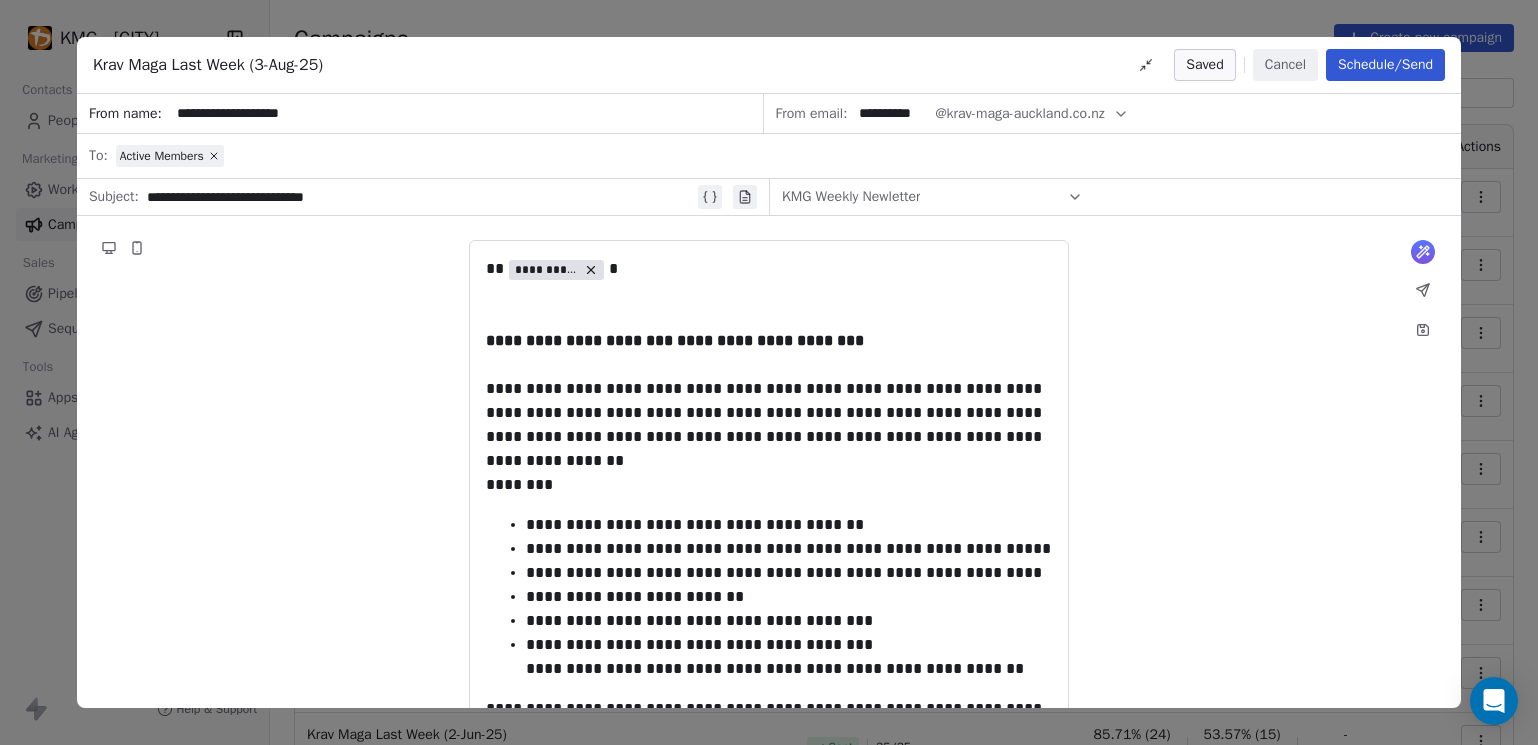 click on "**********" at bounding box center (420, 197) 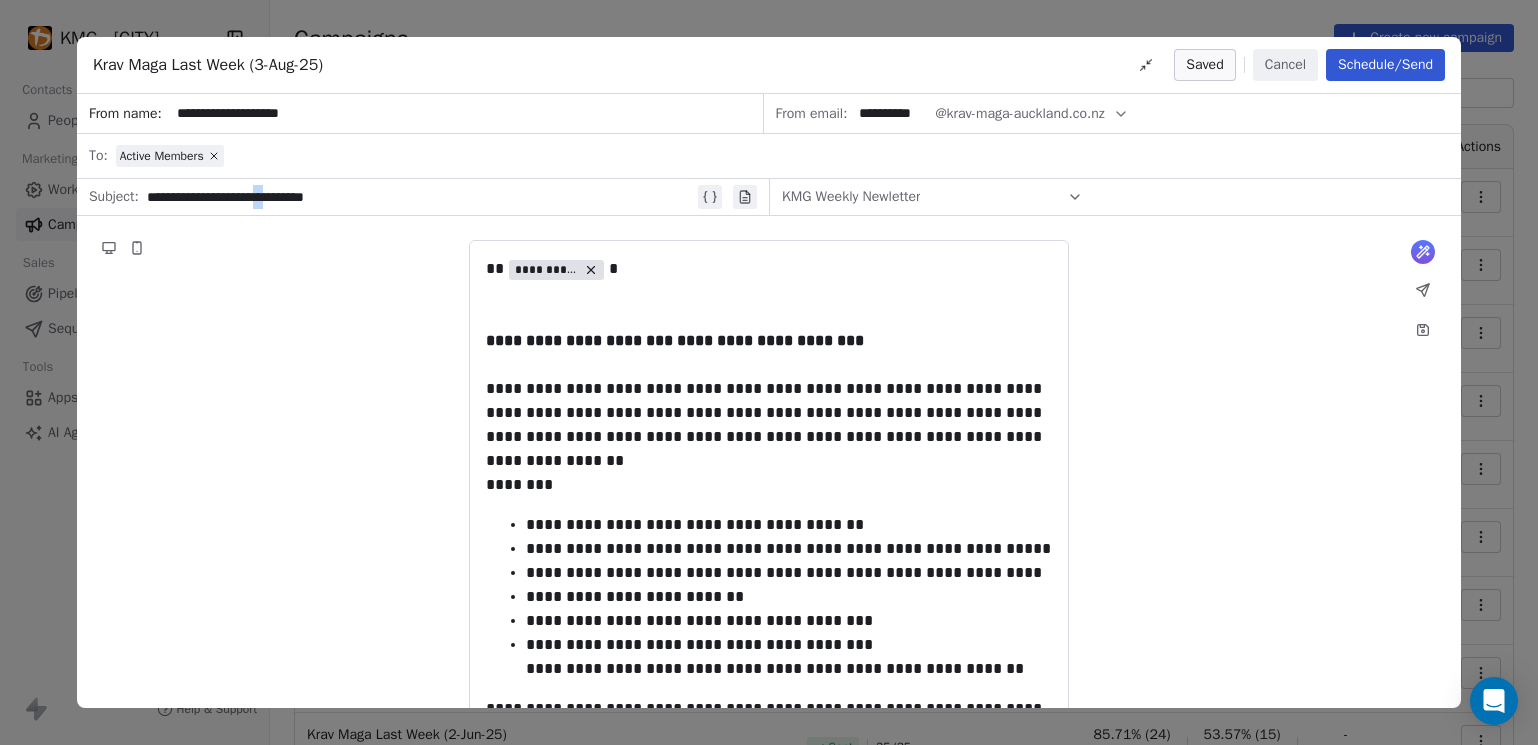 drag, startPoint x: 301, startPoint y: 197, endPoint x: 313, endPoint y: 202, distance: 13 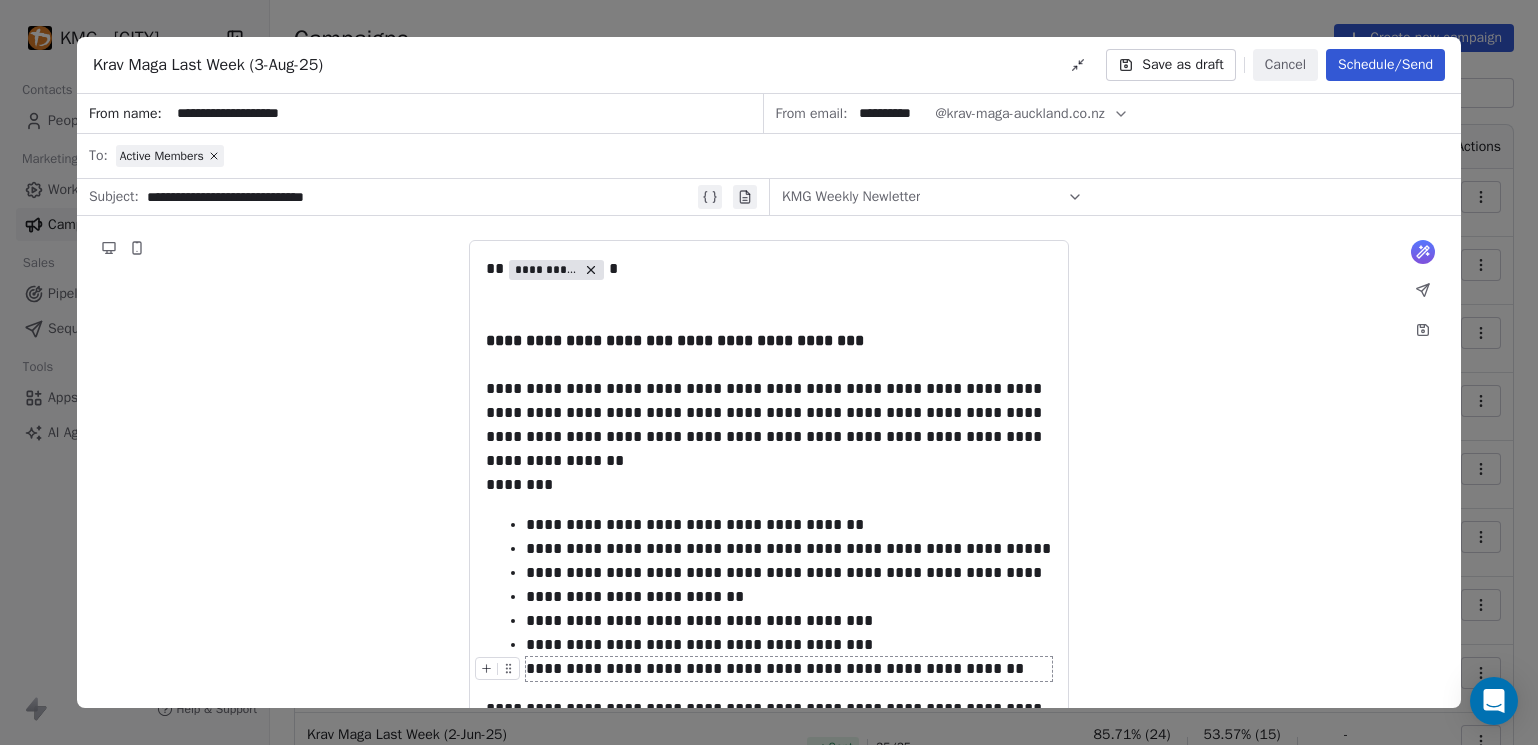 click on "**********" at bounding box center (769, 839) 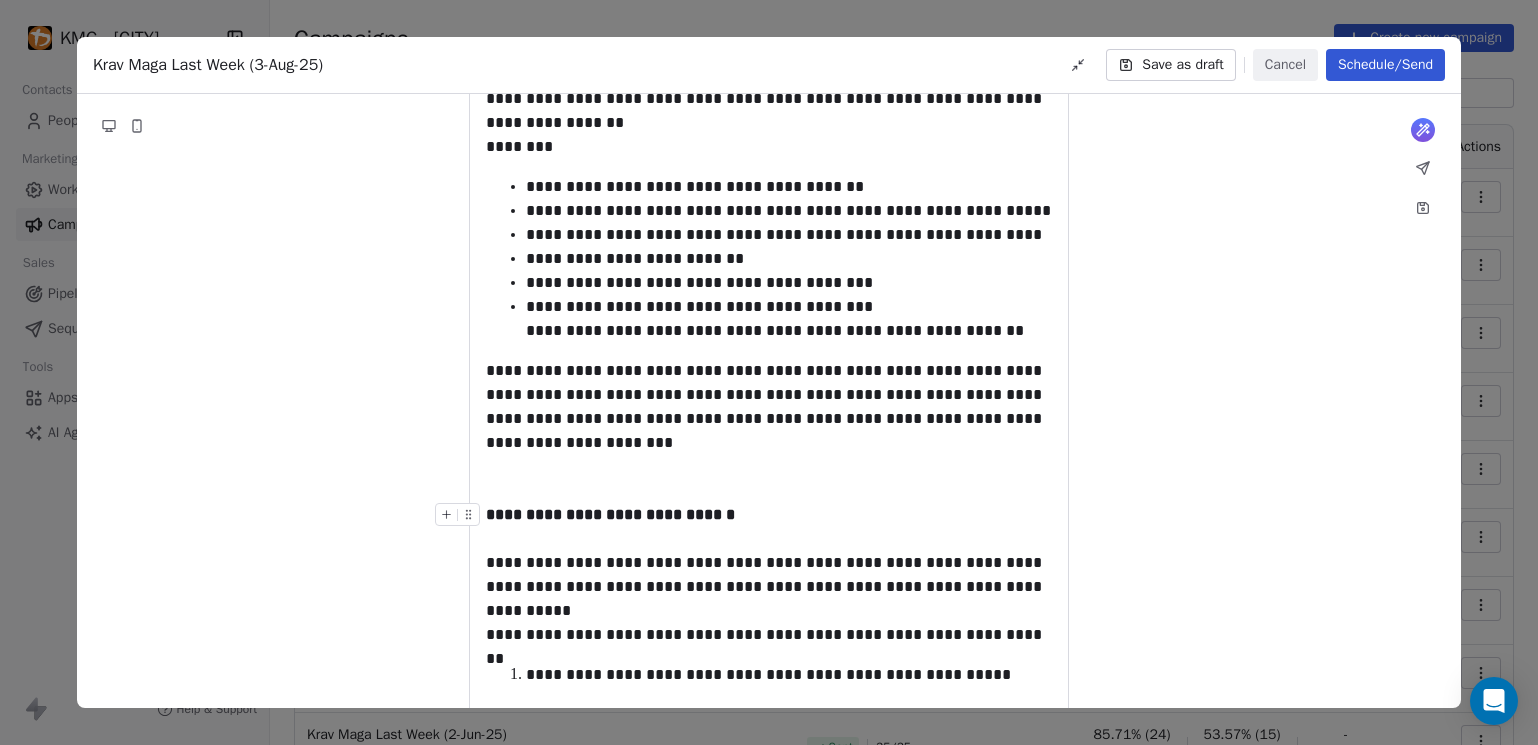scroll, scrollTop: 371, scrollLeft: 0, axis: vertical 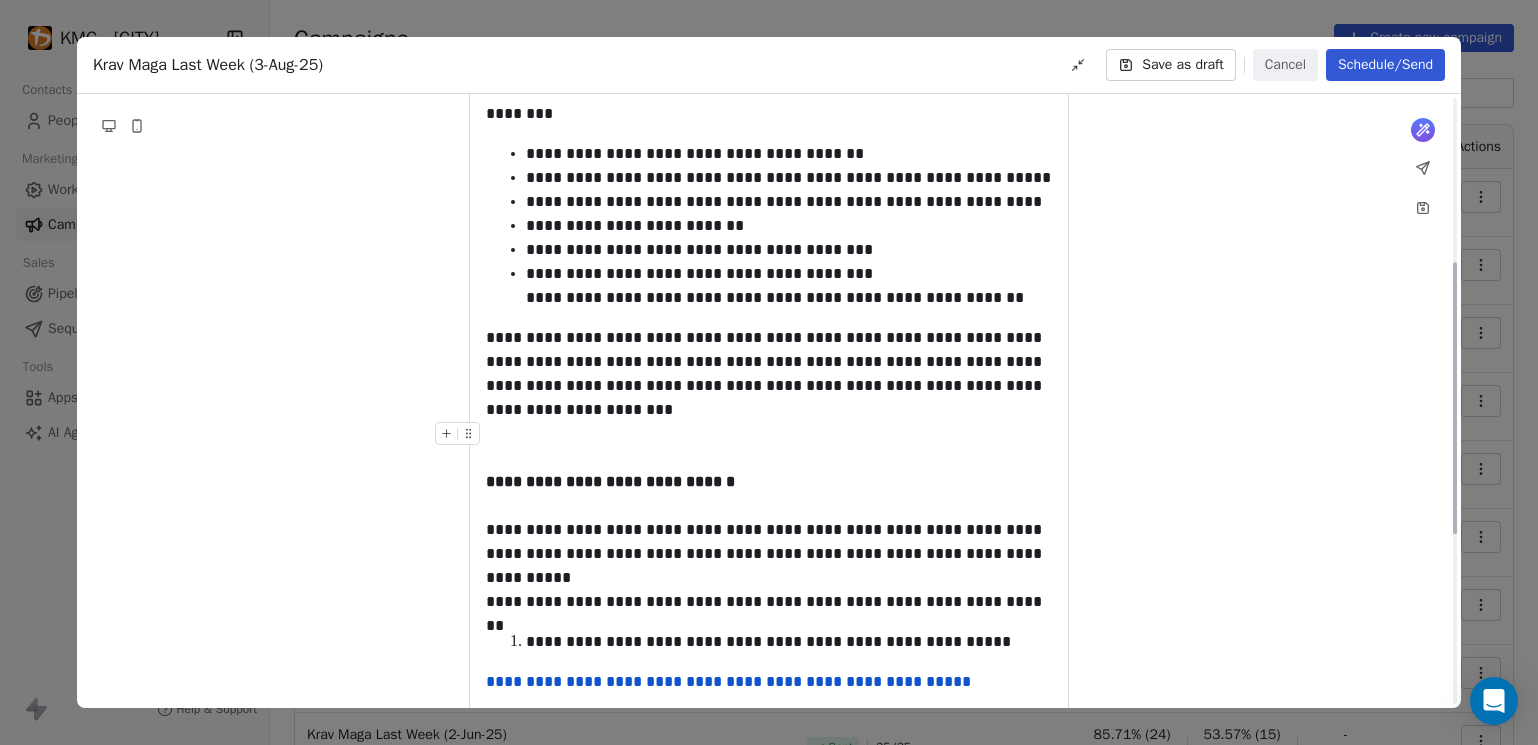 click on "**********" at bounding box center (769, 374) 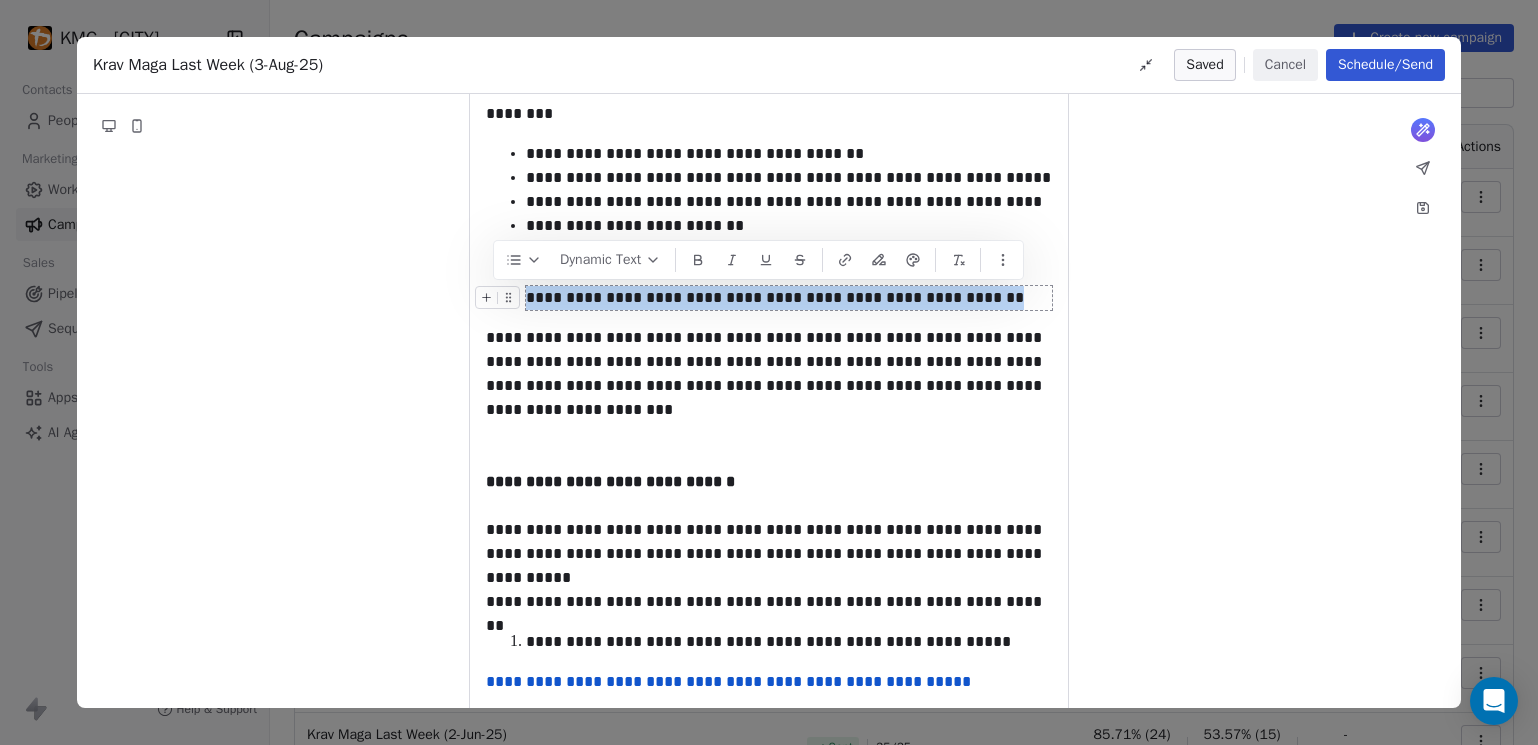 drag, startPoint x: 1036, startPoint y: 301, endPoint x: 529, endPoint y: 297, distance: 507.01578 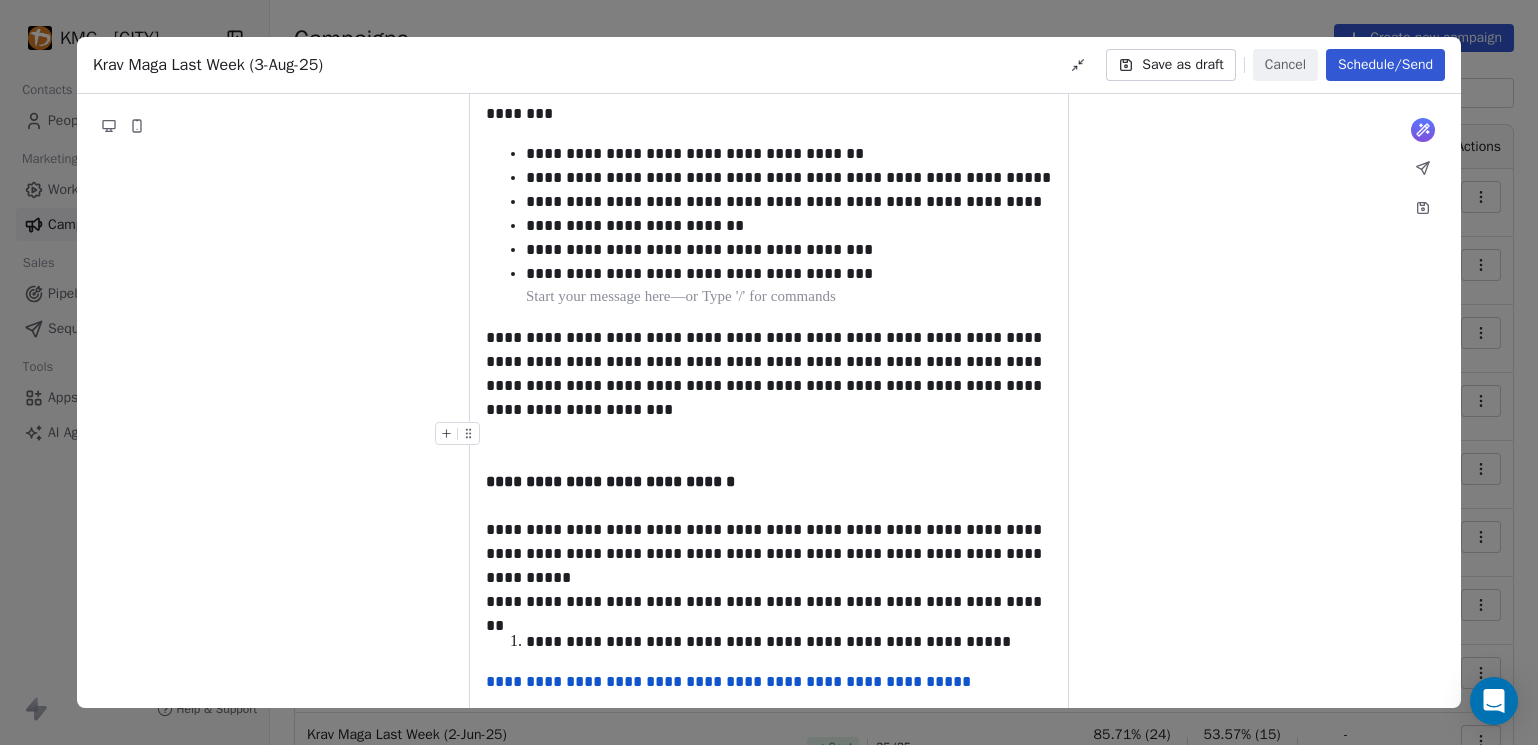 click at bounding box center [769, 434] 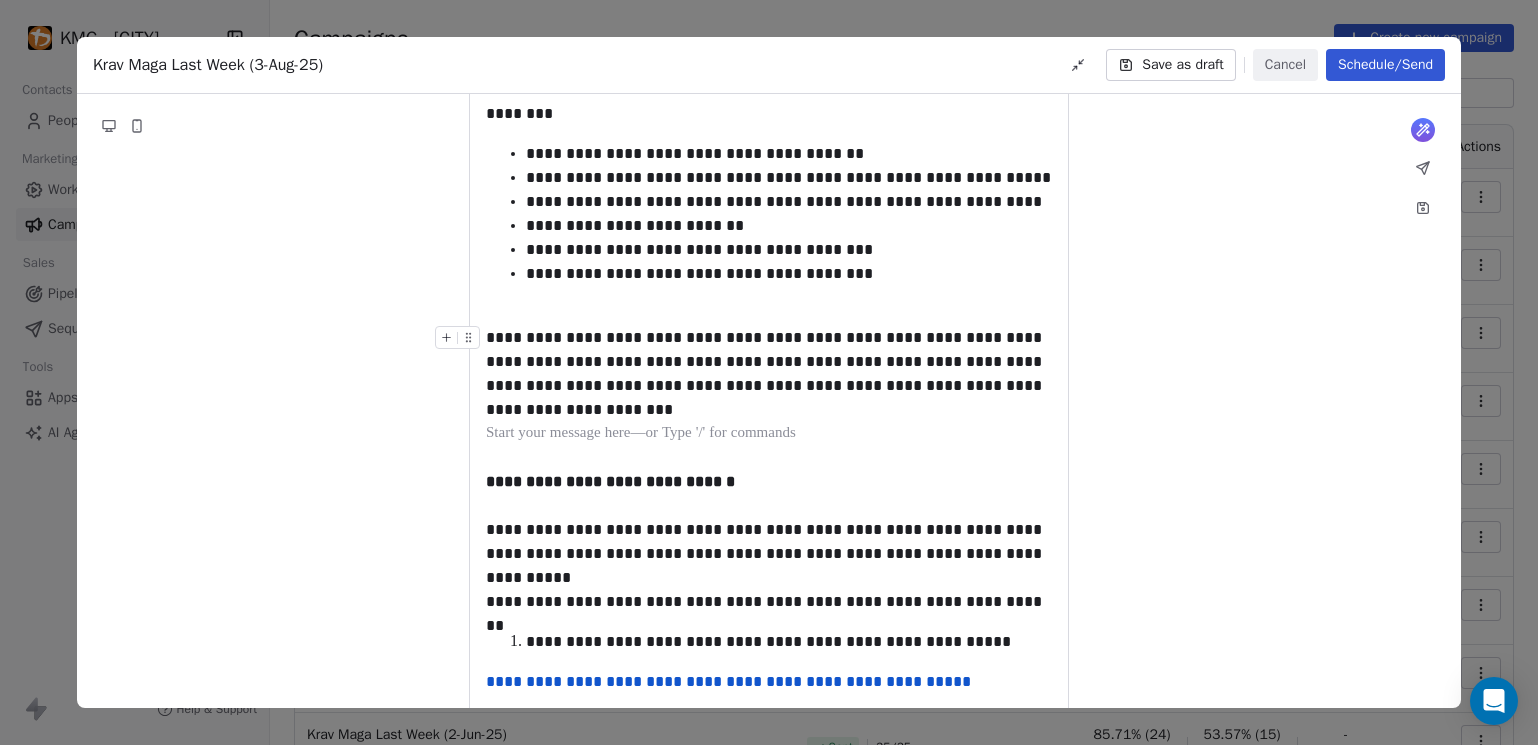 click on "**********" at bounding box center [769, 374] 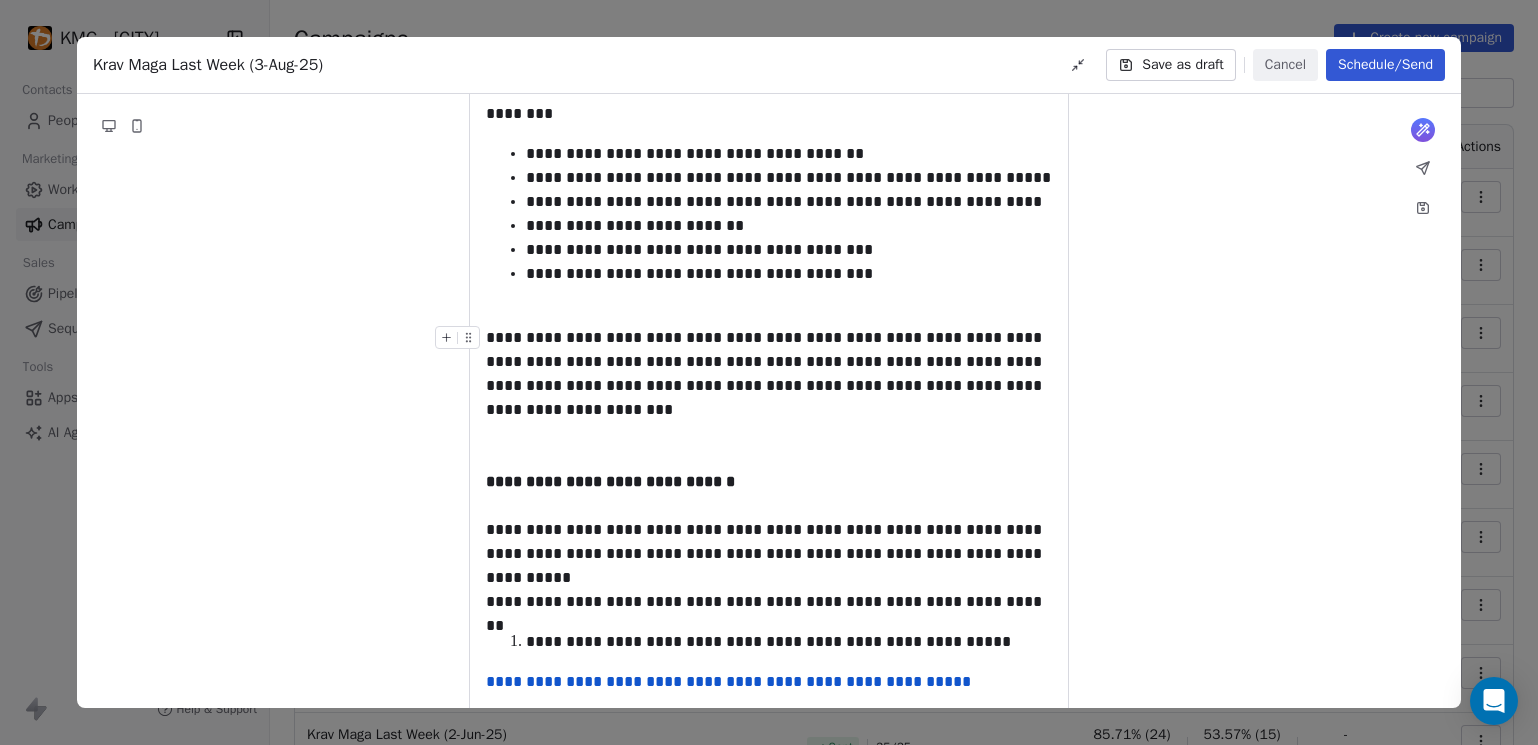 drag, startPoint x: 644, startPoint y: 389, endPoint x: 675, endPoint y: 452, distance: 70.21396 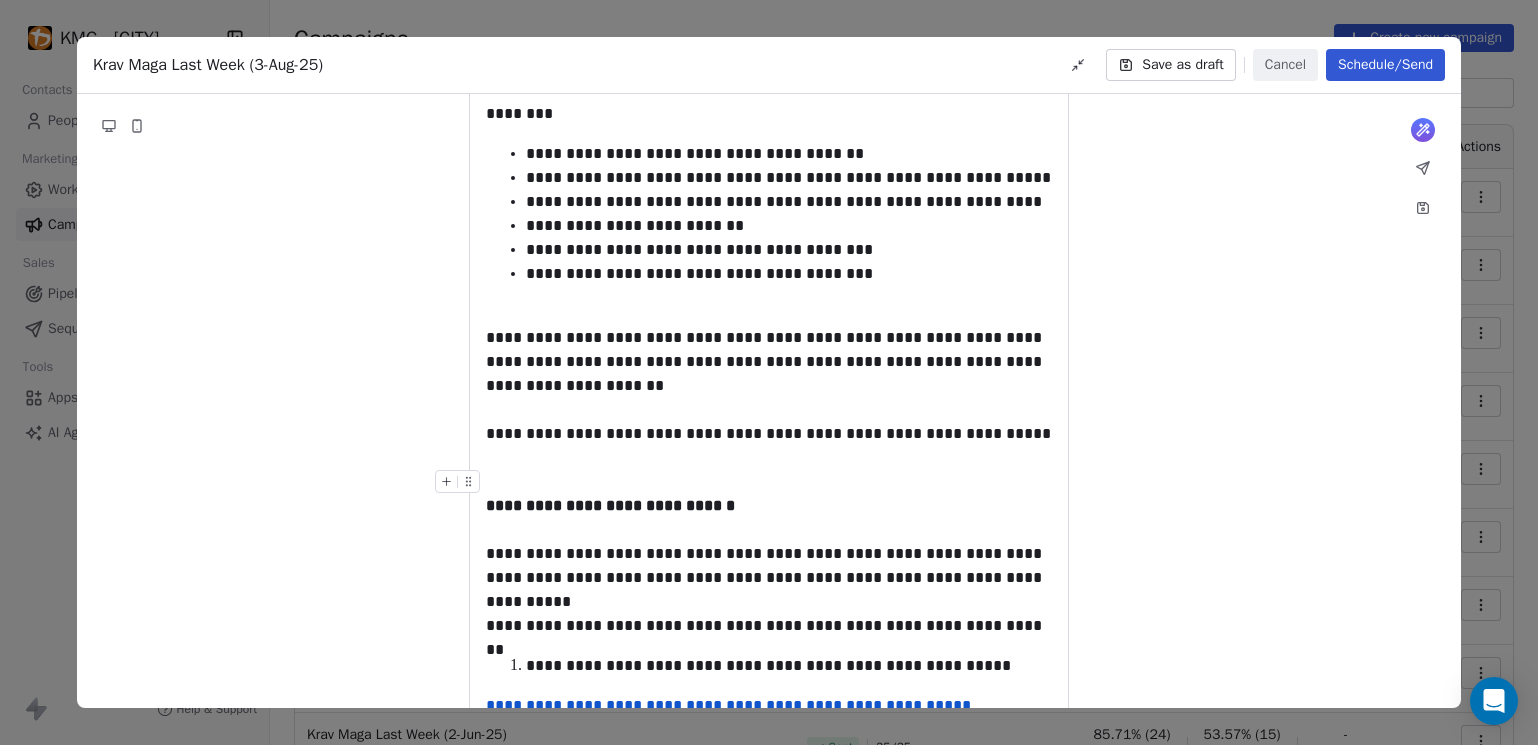 click at bounding box center (769, 482) 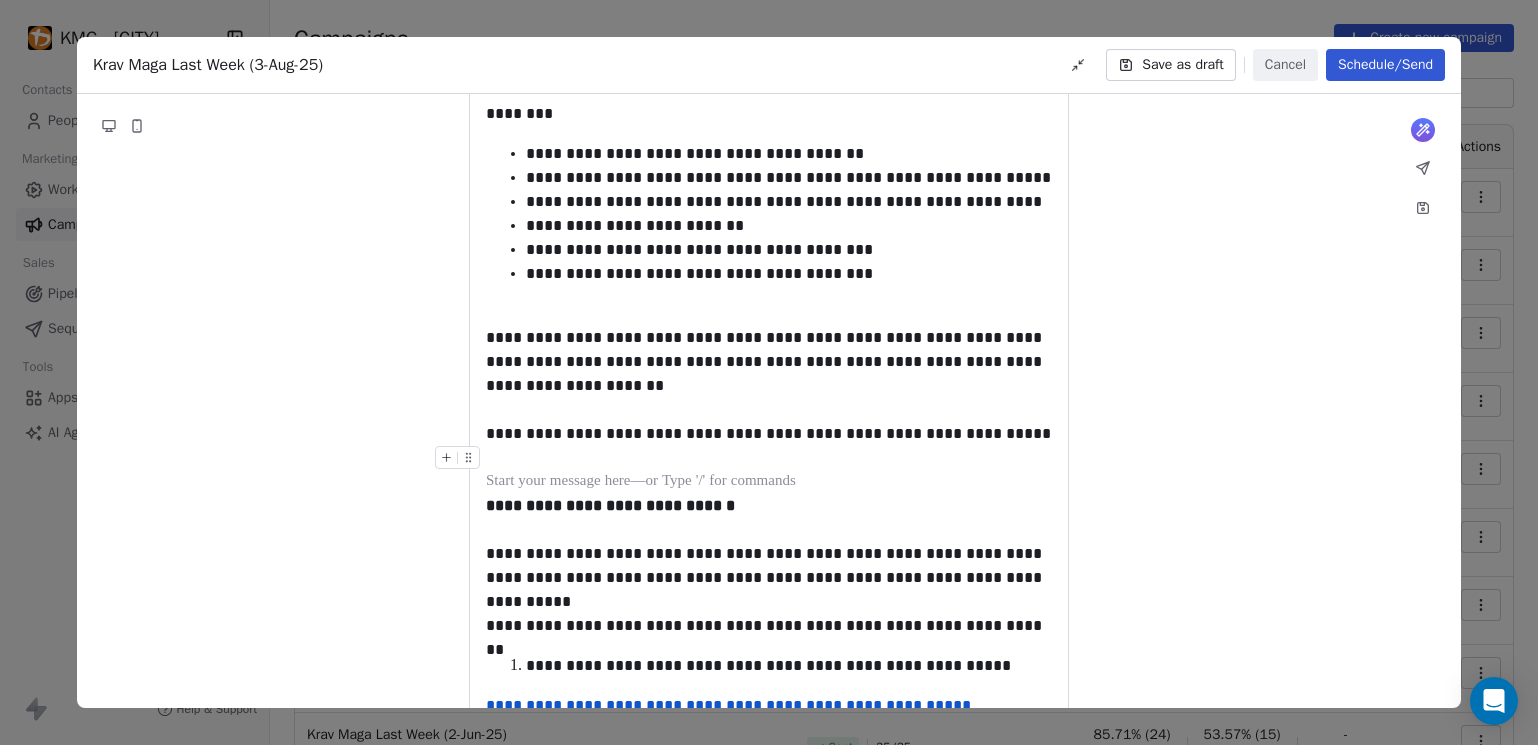 click at bounding box center [769, 458] 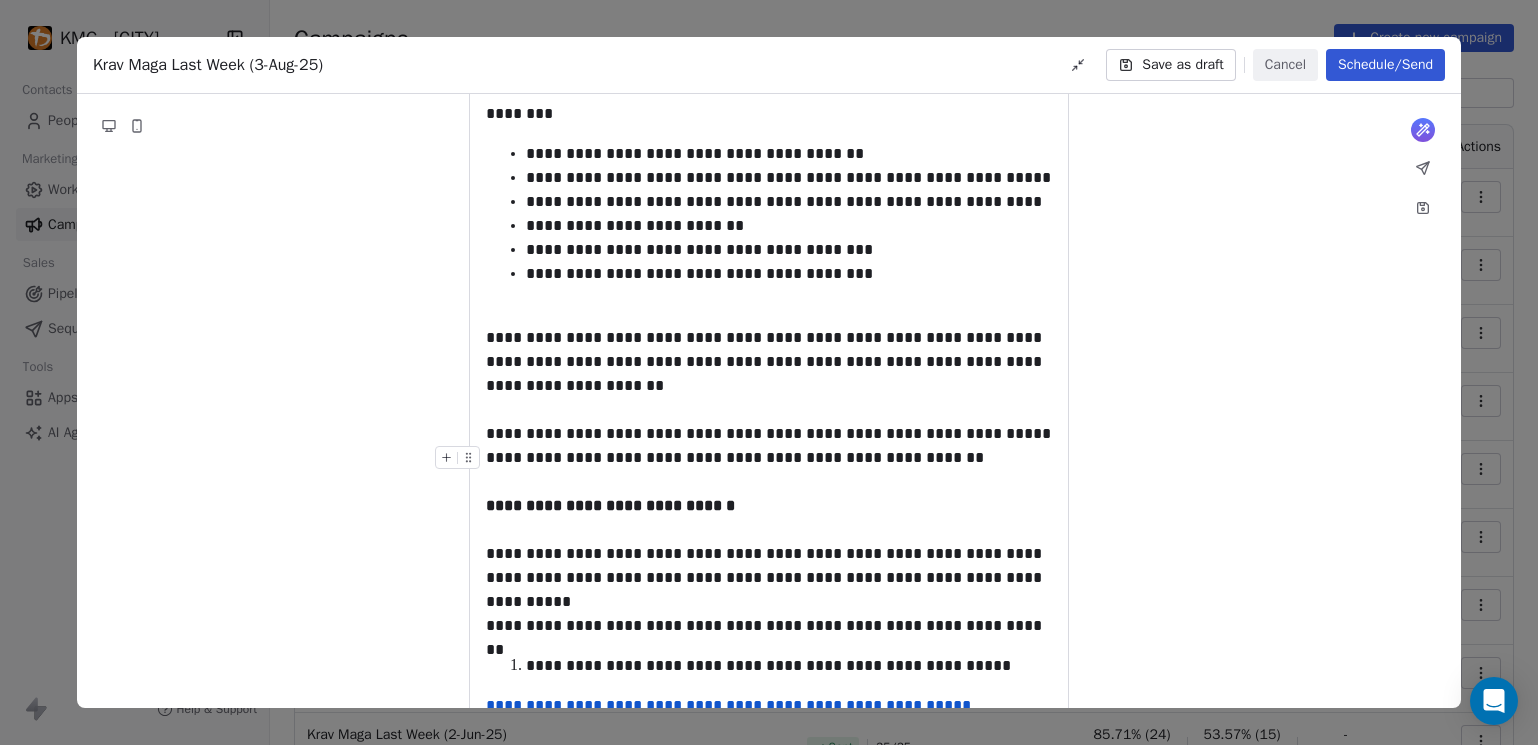 drag, startPoint x: 774, startPoint y: 456, endPoint x: 803, endPoint y: 519, distance: 69.354164 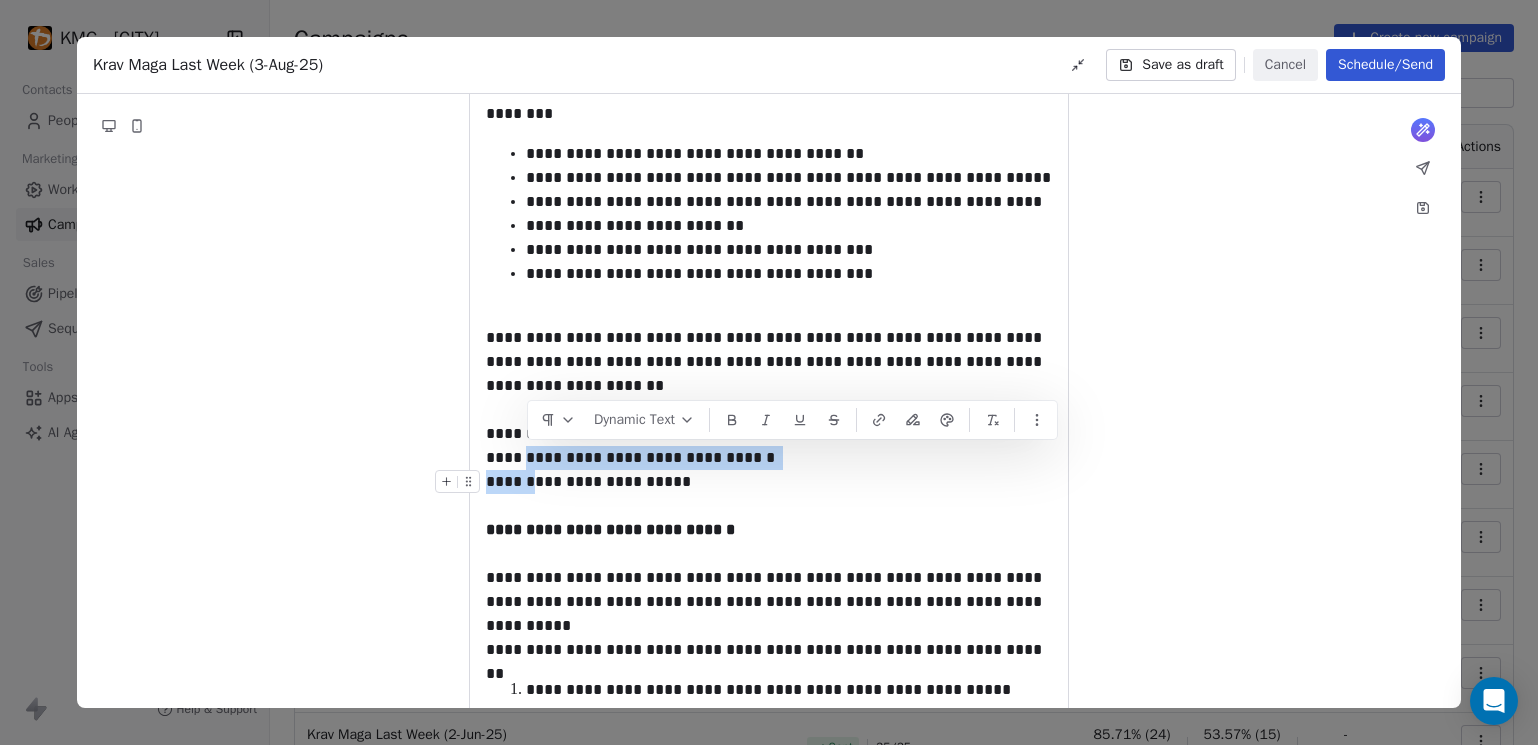 drag, startPoint x: 528, startPoint y: 464, endPoint x: 530, endPoint y: 478, distance: 14.142136 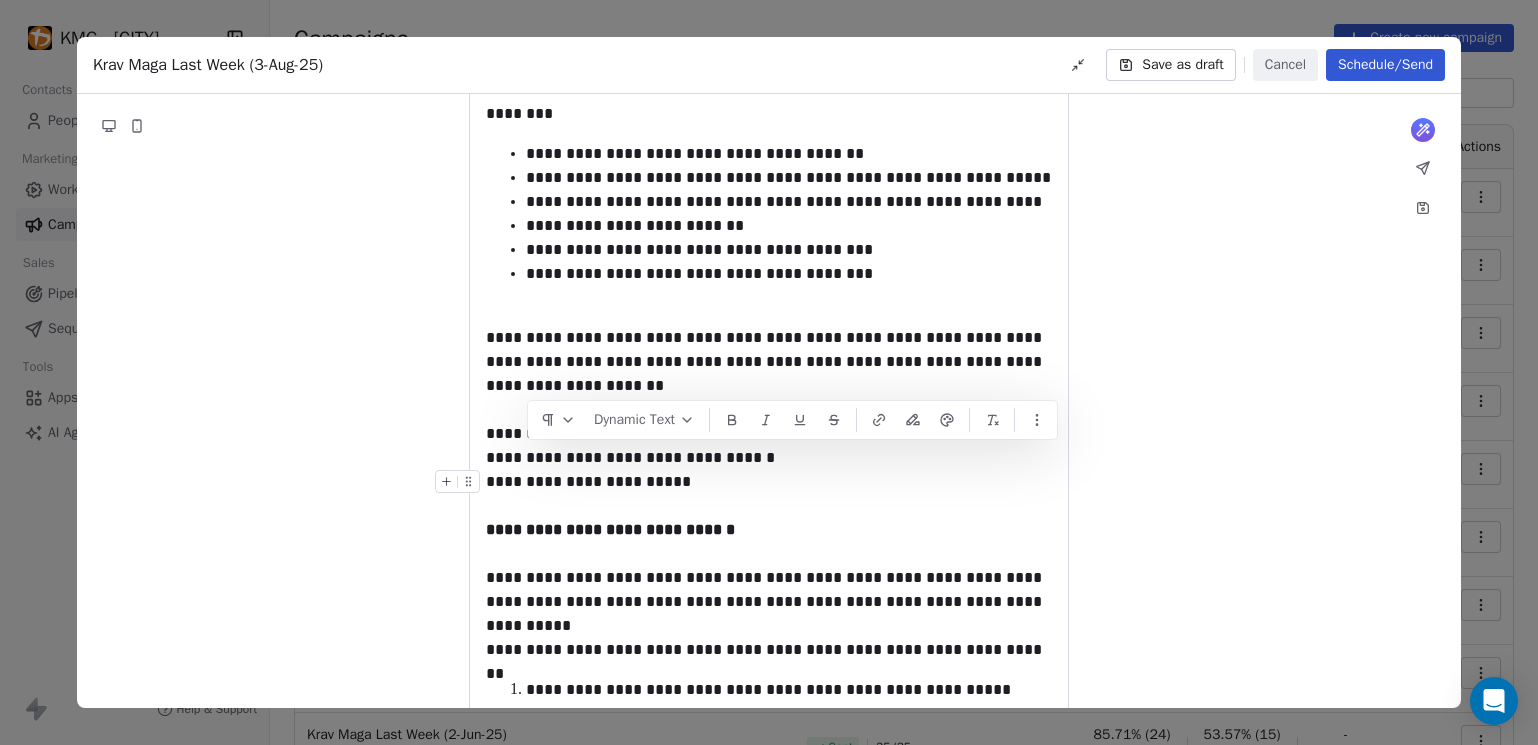click on "**********" at bounding box center [769, 482] 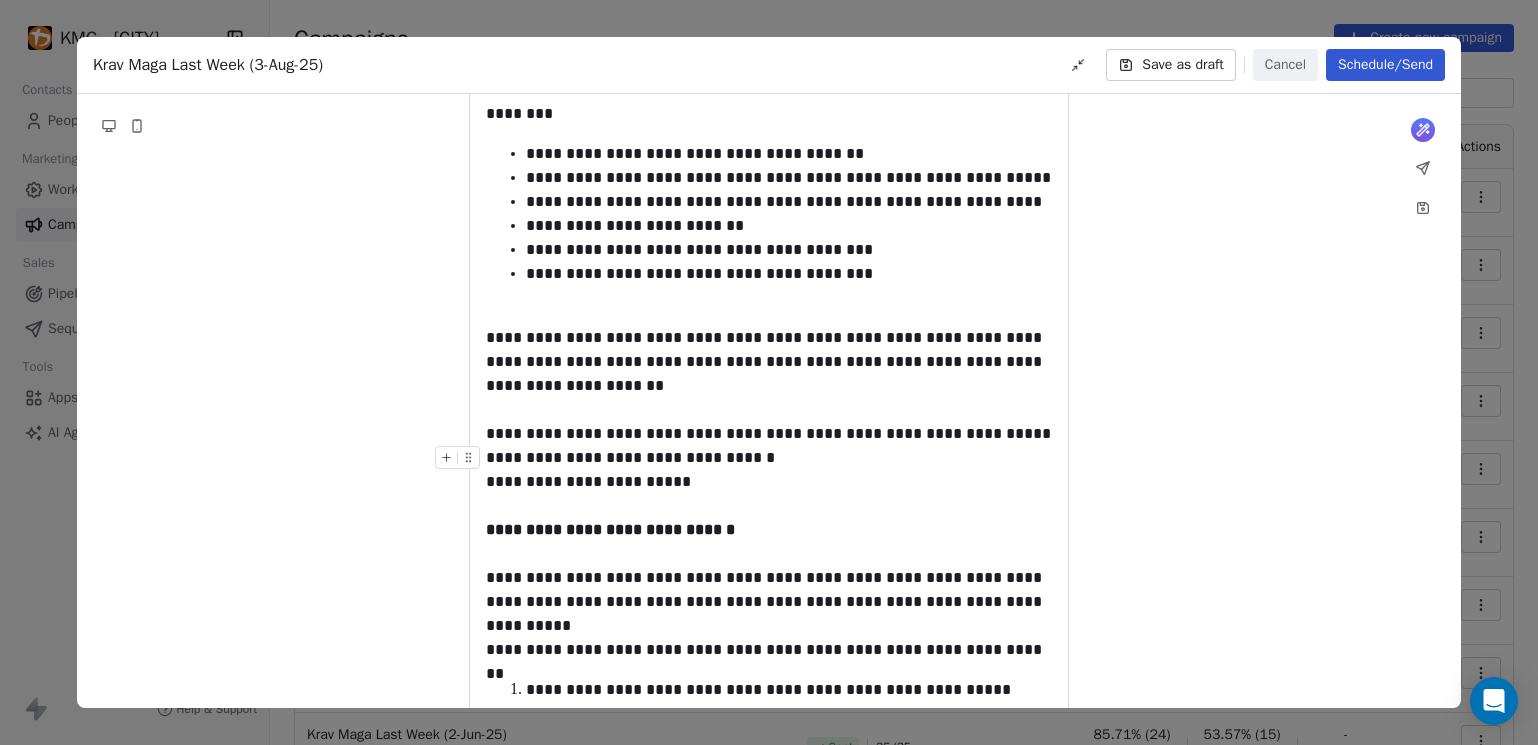 click on "**********" at bounding box center [769, 458] 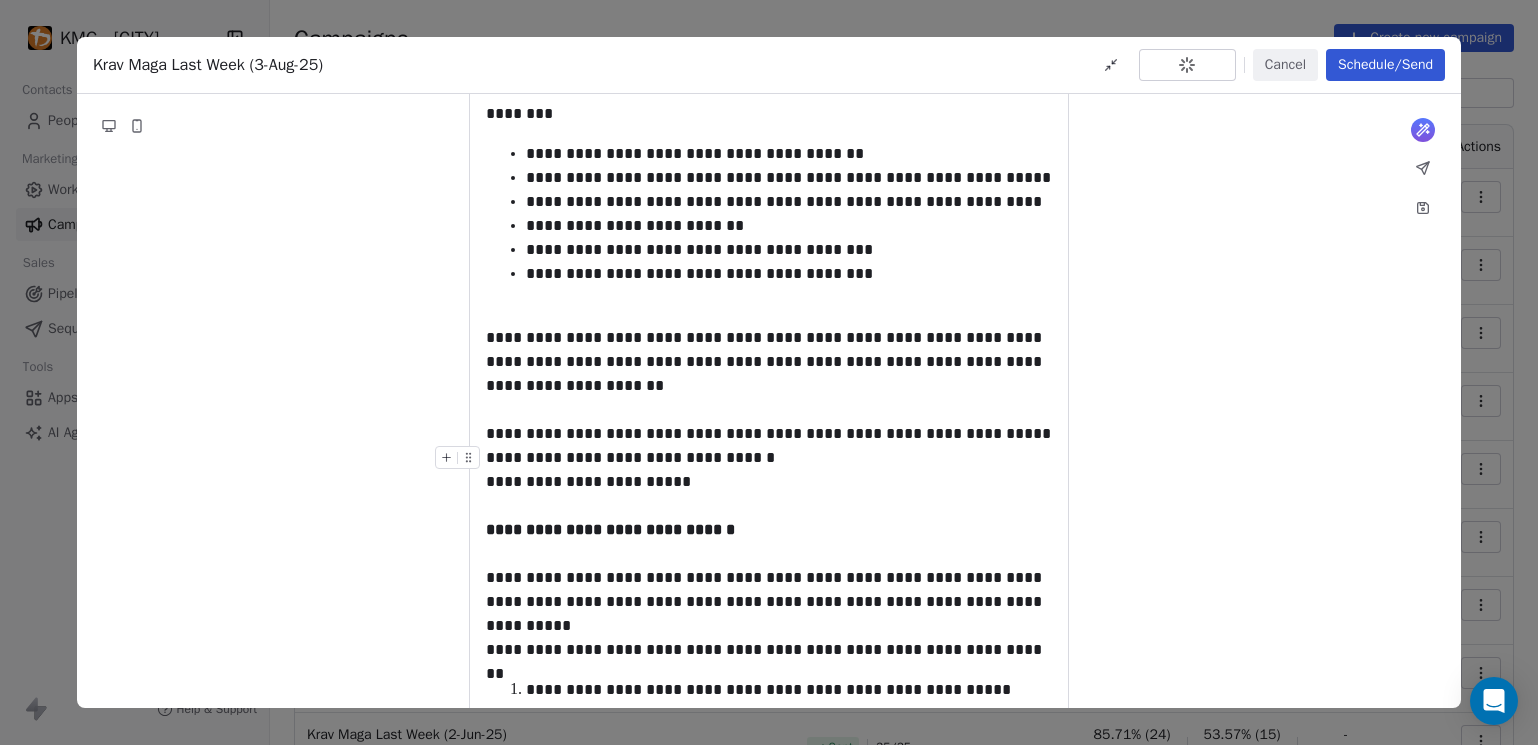 click on "**********" at bounding box center (769, 458) 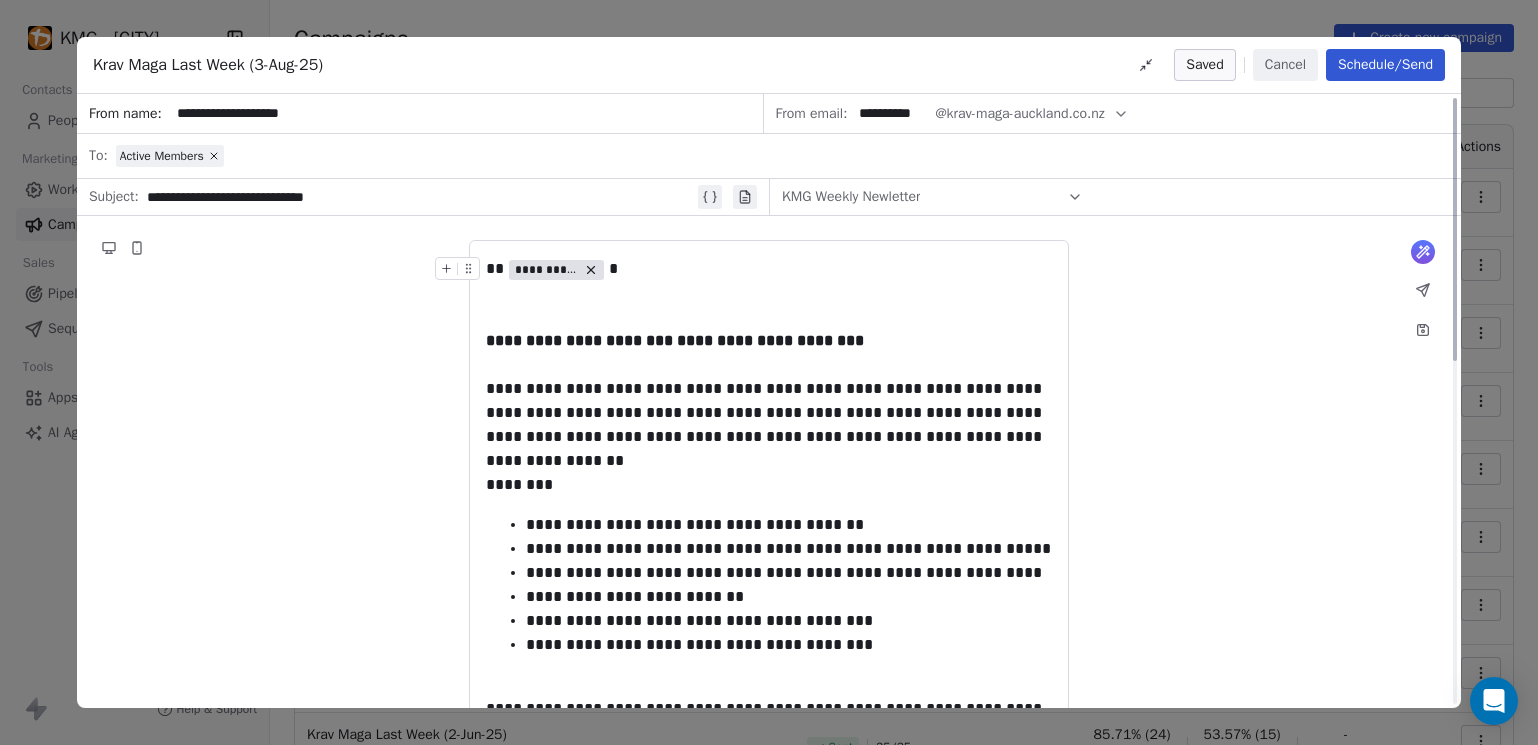 scroll, scrollTop: 626, scrollLeft: 0, axis: vertical 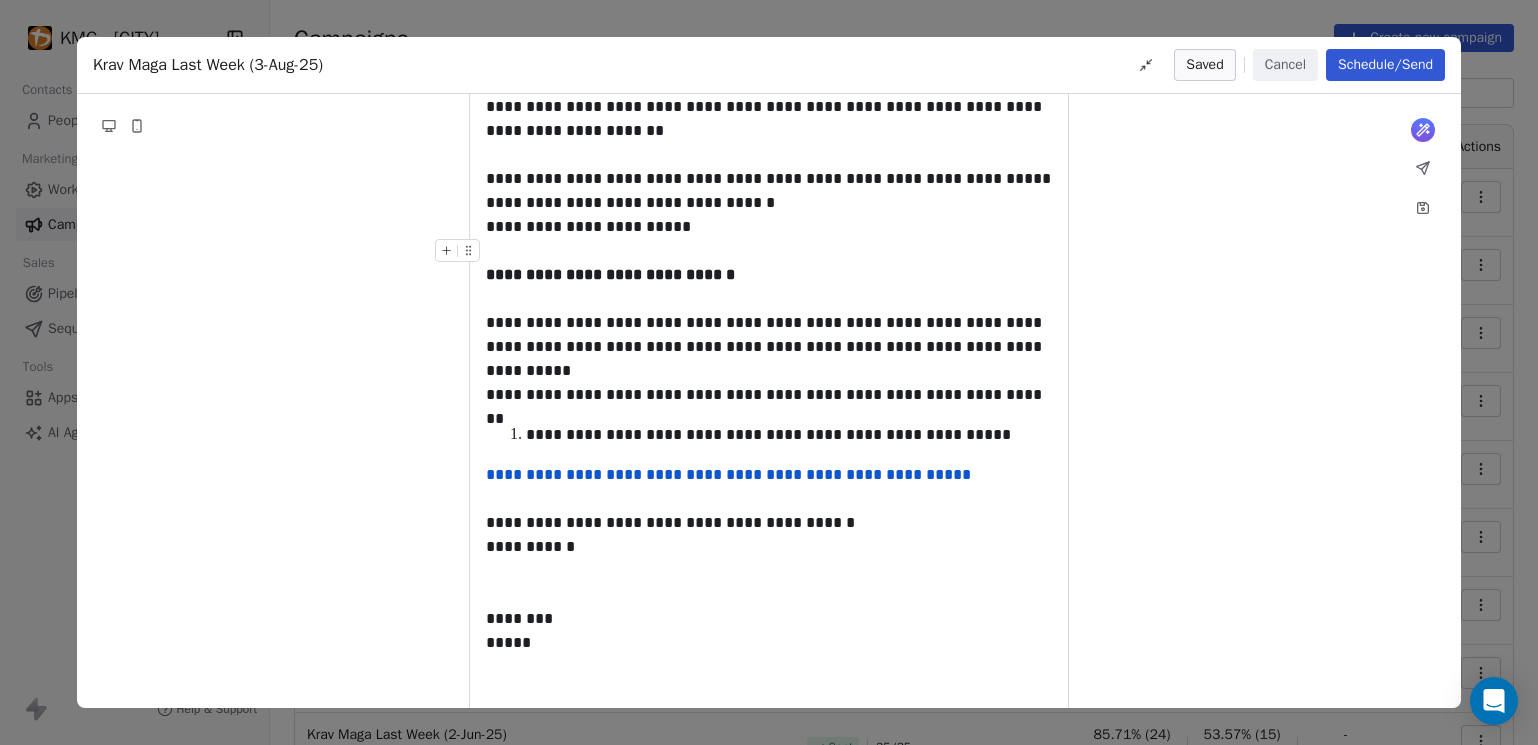 type 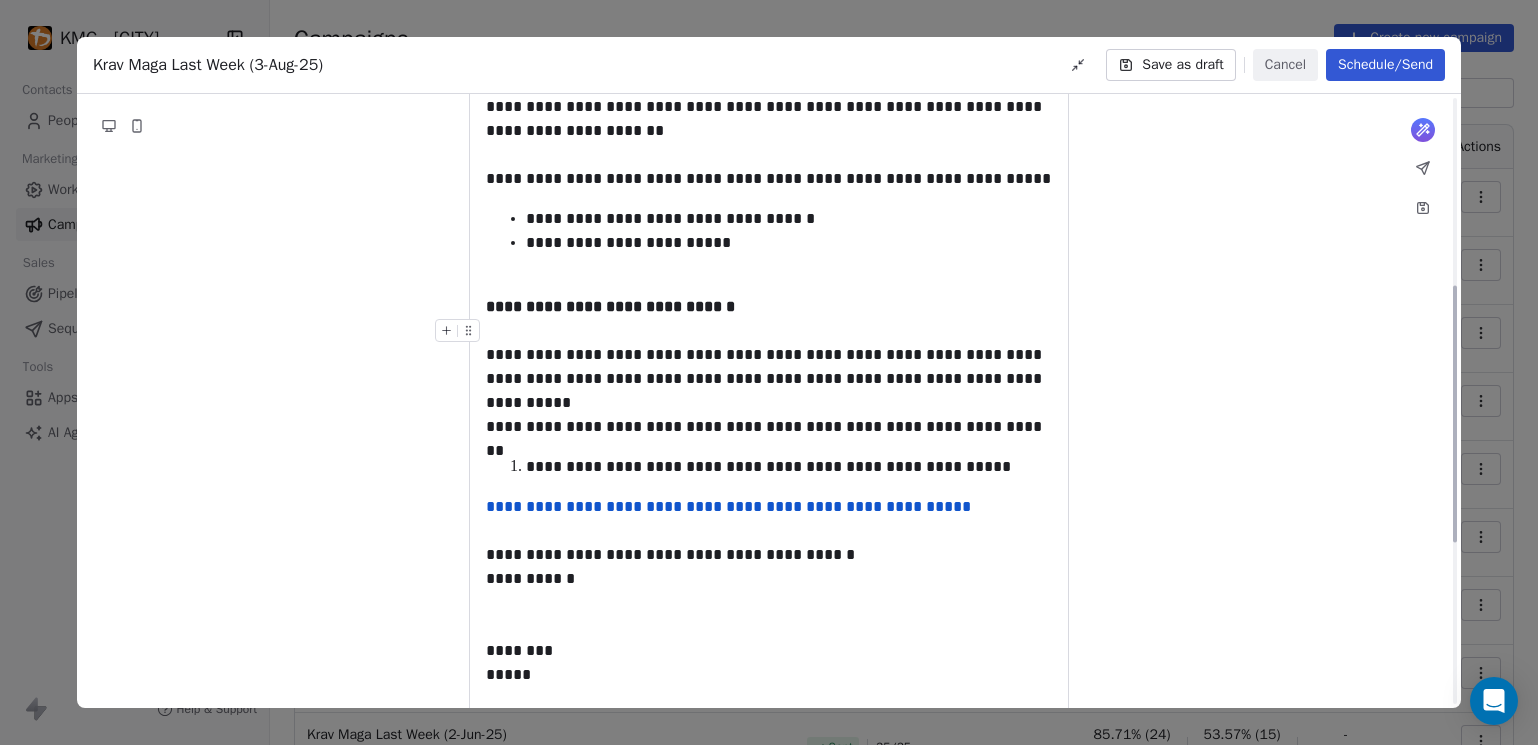 scroll, scrollTop: 448, scrollLeft: 0, axis: vertical 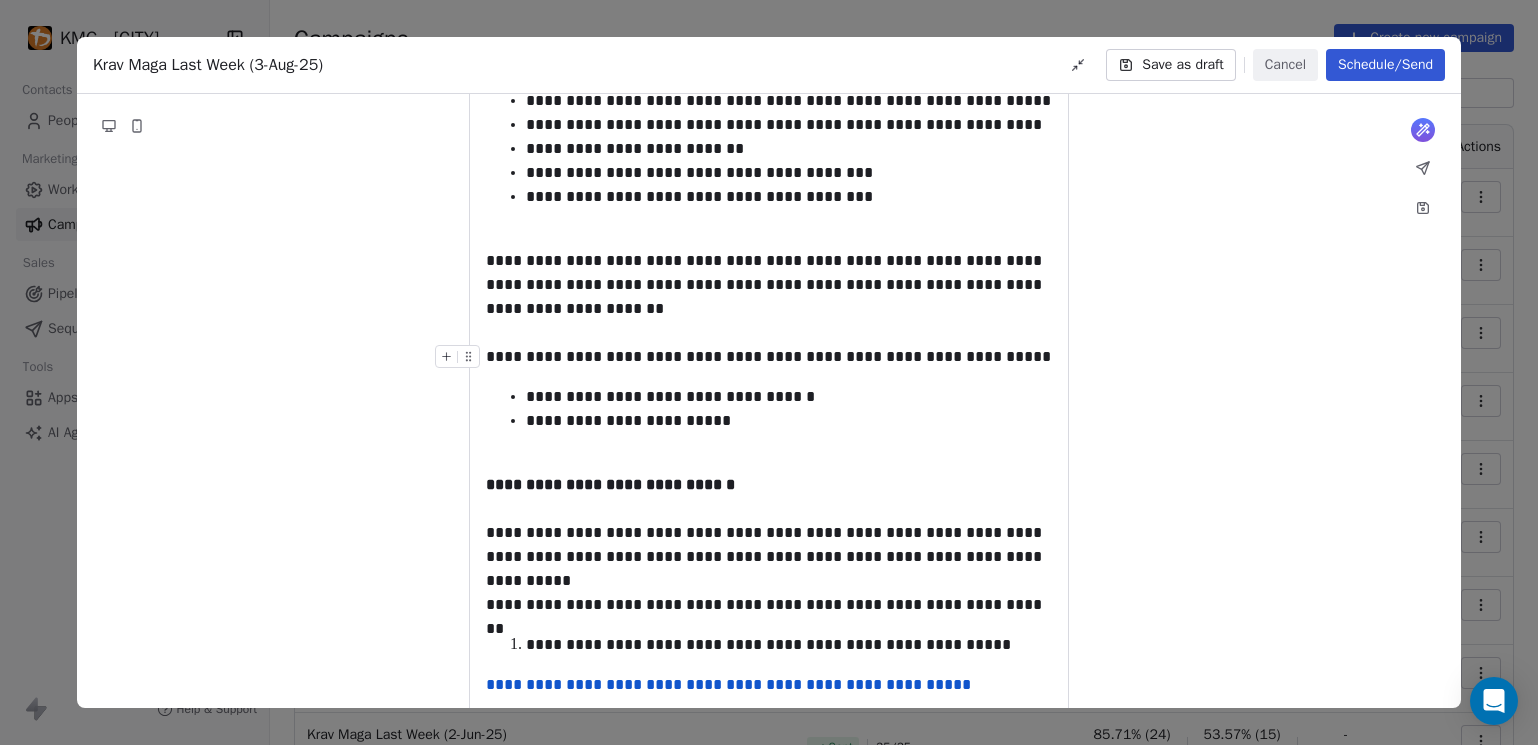 drag, startPoint x: 490, startPoint y: 354, endPoint x: 570, endPoint y: 437, distance: 115.27792 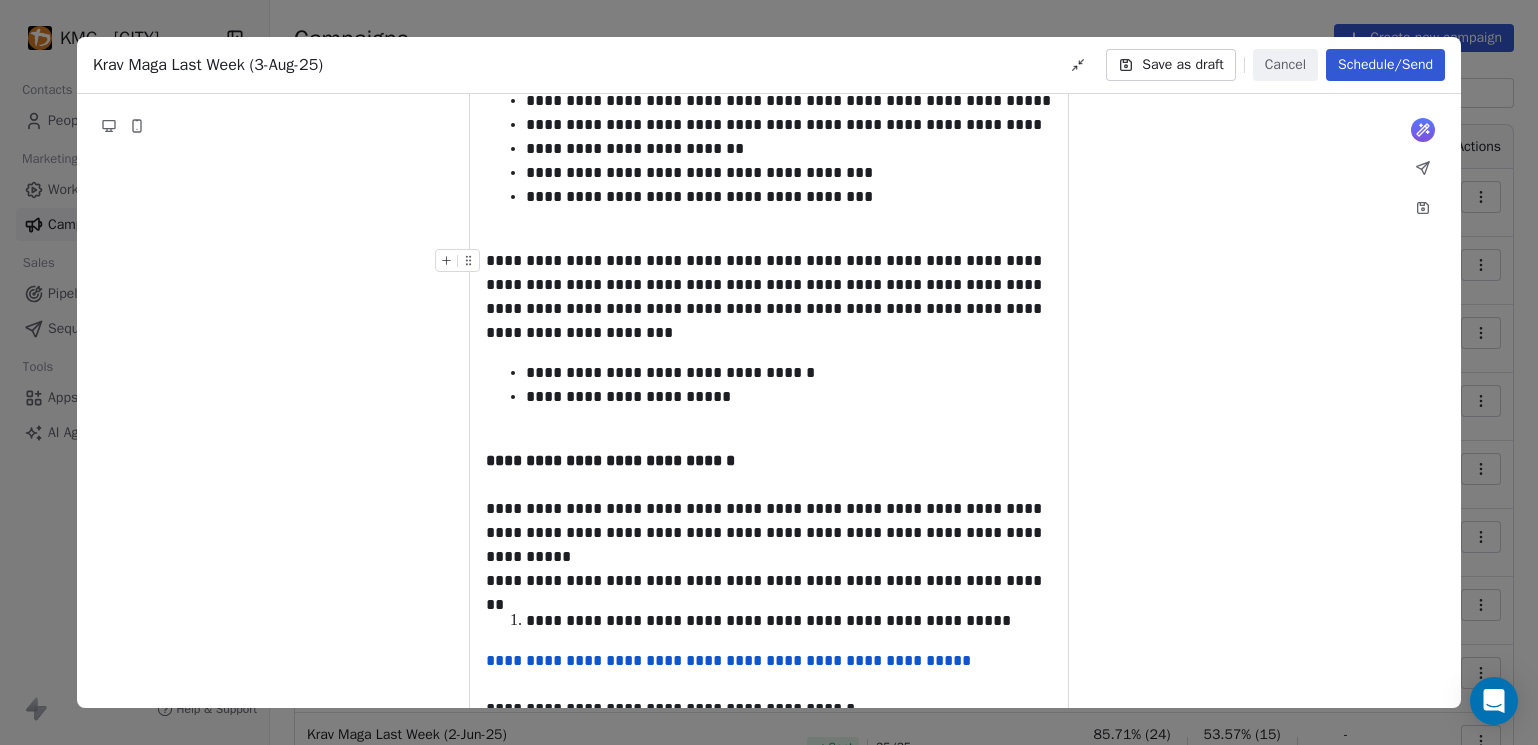 click on "**********" at bounding box center (769, 297) 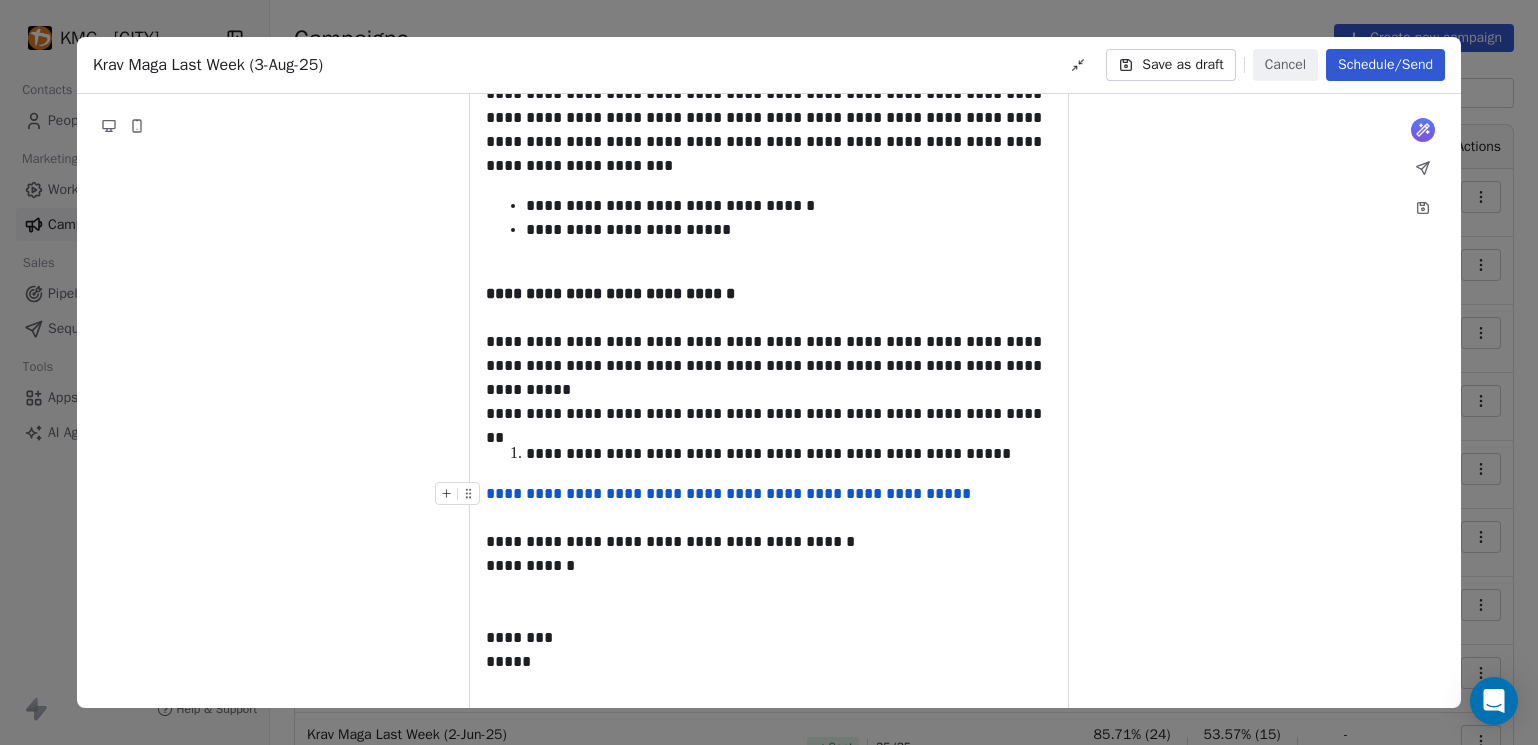 scroll, scrollTop: 619, scrollLeft: 0, axis: vertical 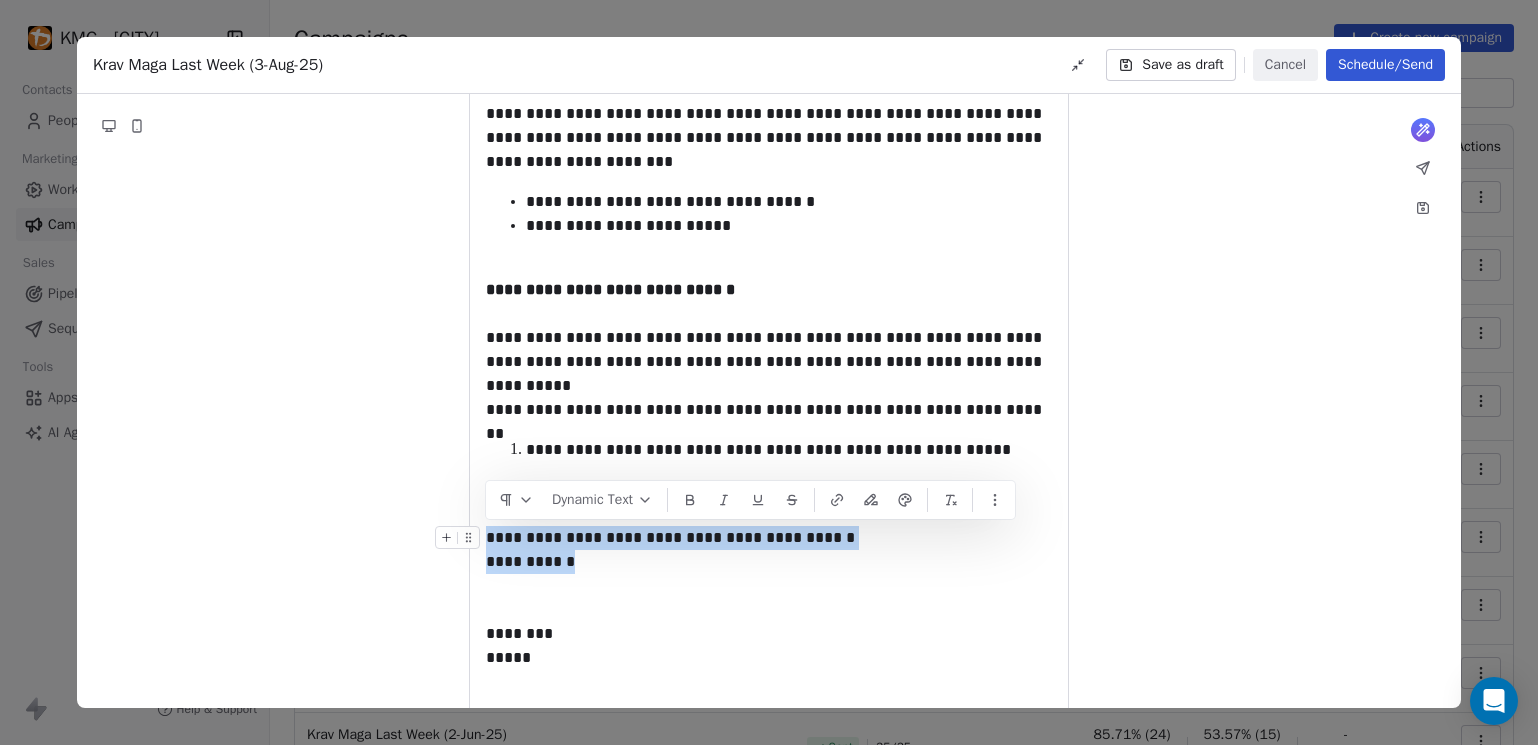 drag, startPoint x: 629, startPoint y: 571, endPoint x: 489, endPoint y: 527, distance: 146.7515 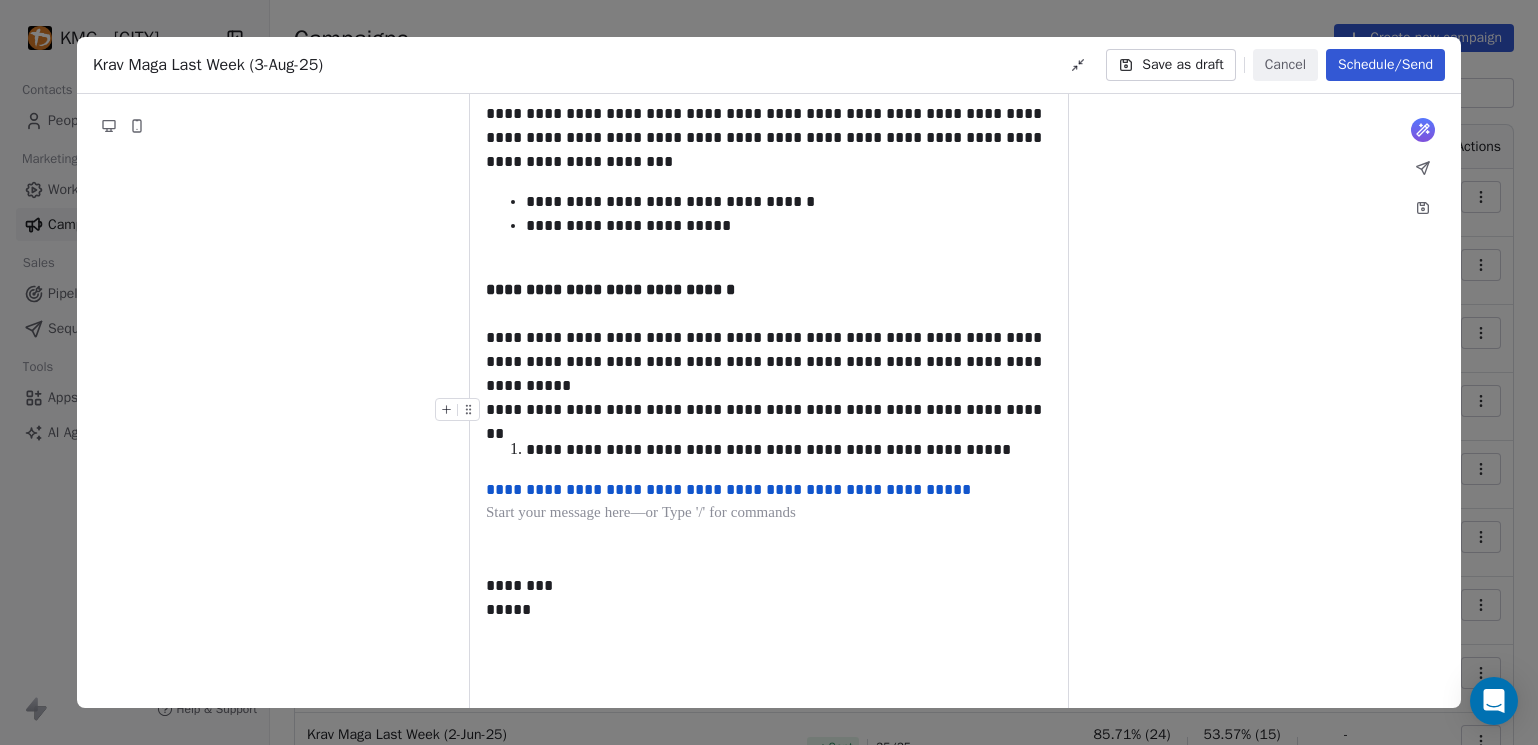 click on "**********" at bounding box center (769, 410) 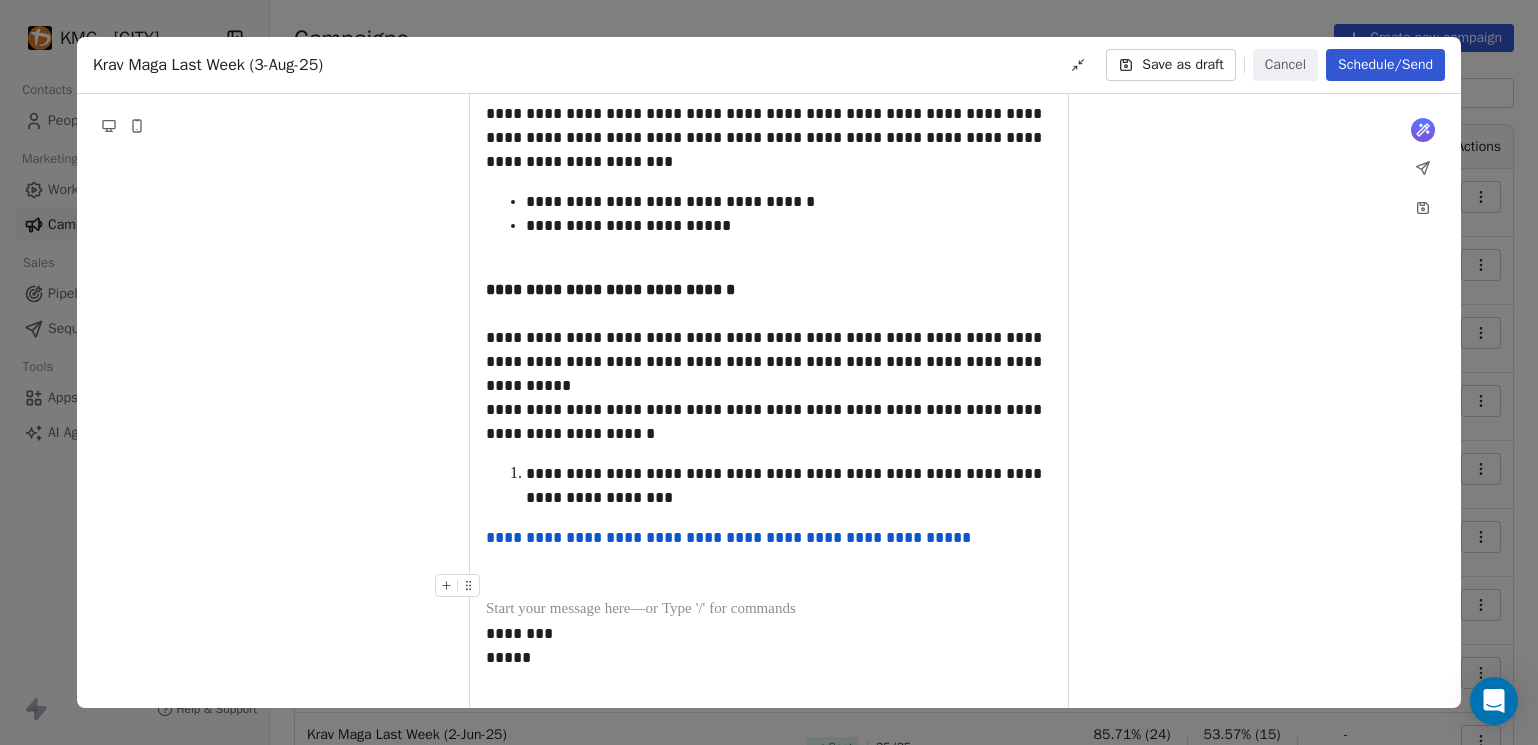 click at bounding box center [769, 586] 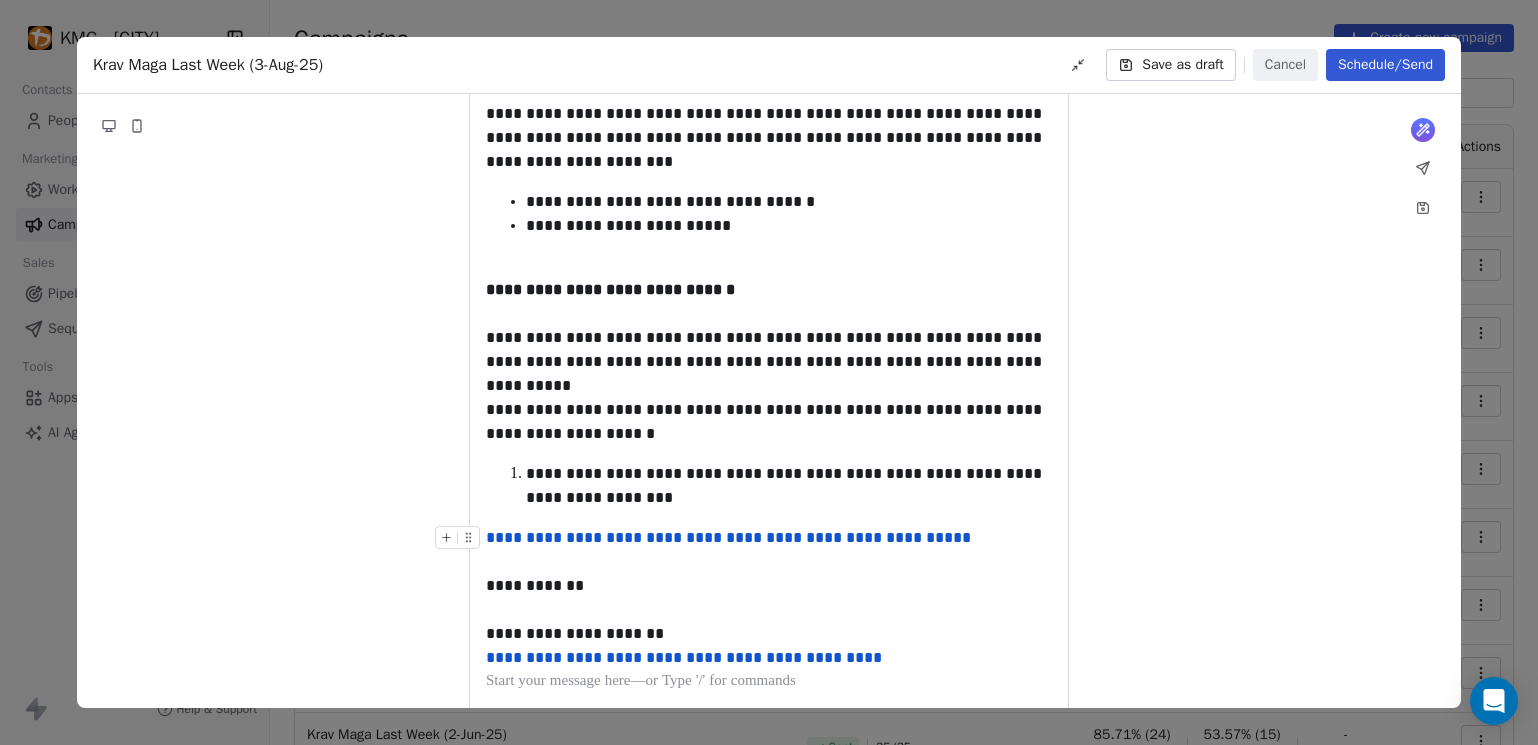 scroll, scrollTop: 954, scrollLeft: 0, axis: vertical 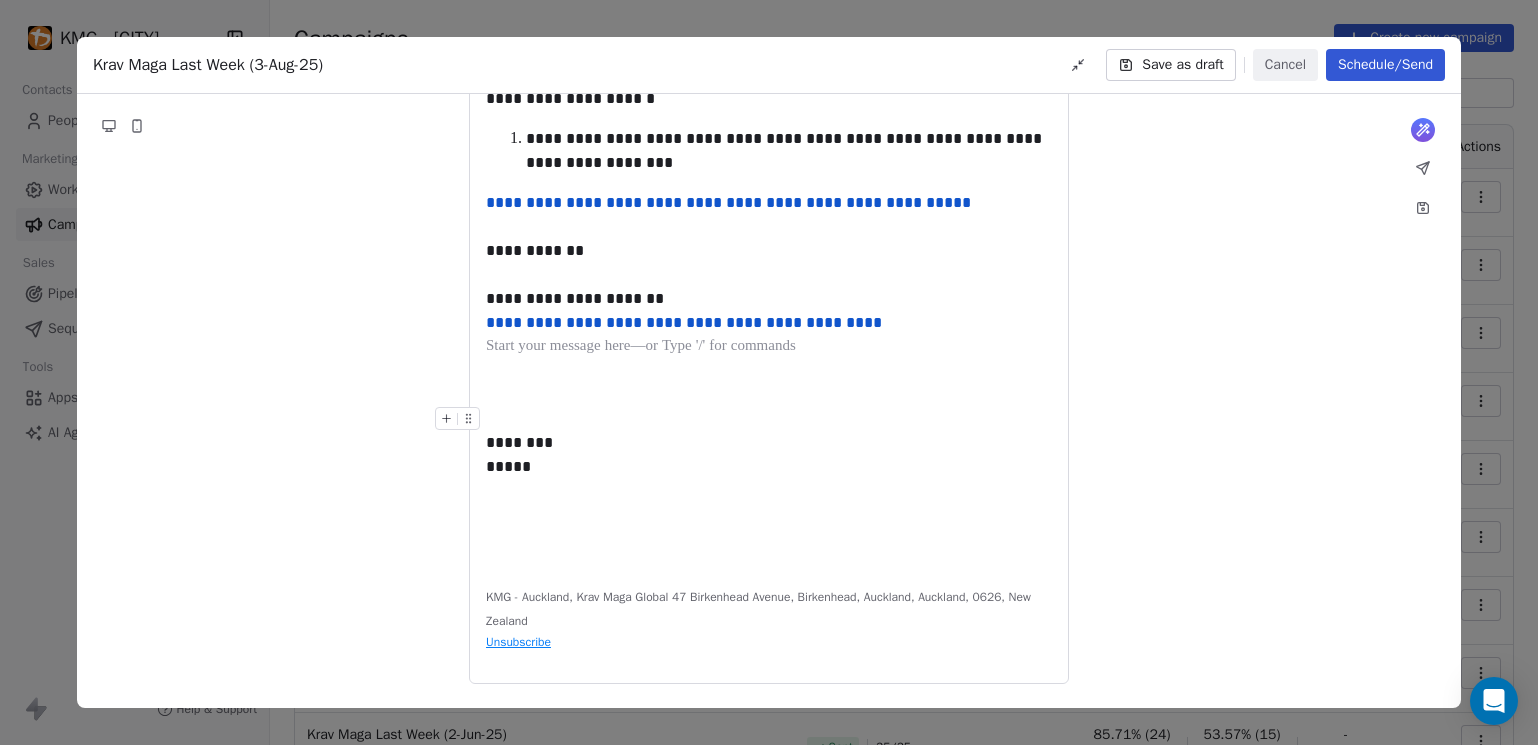 click at bounding box center [769, 419] 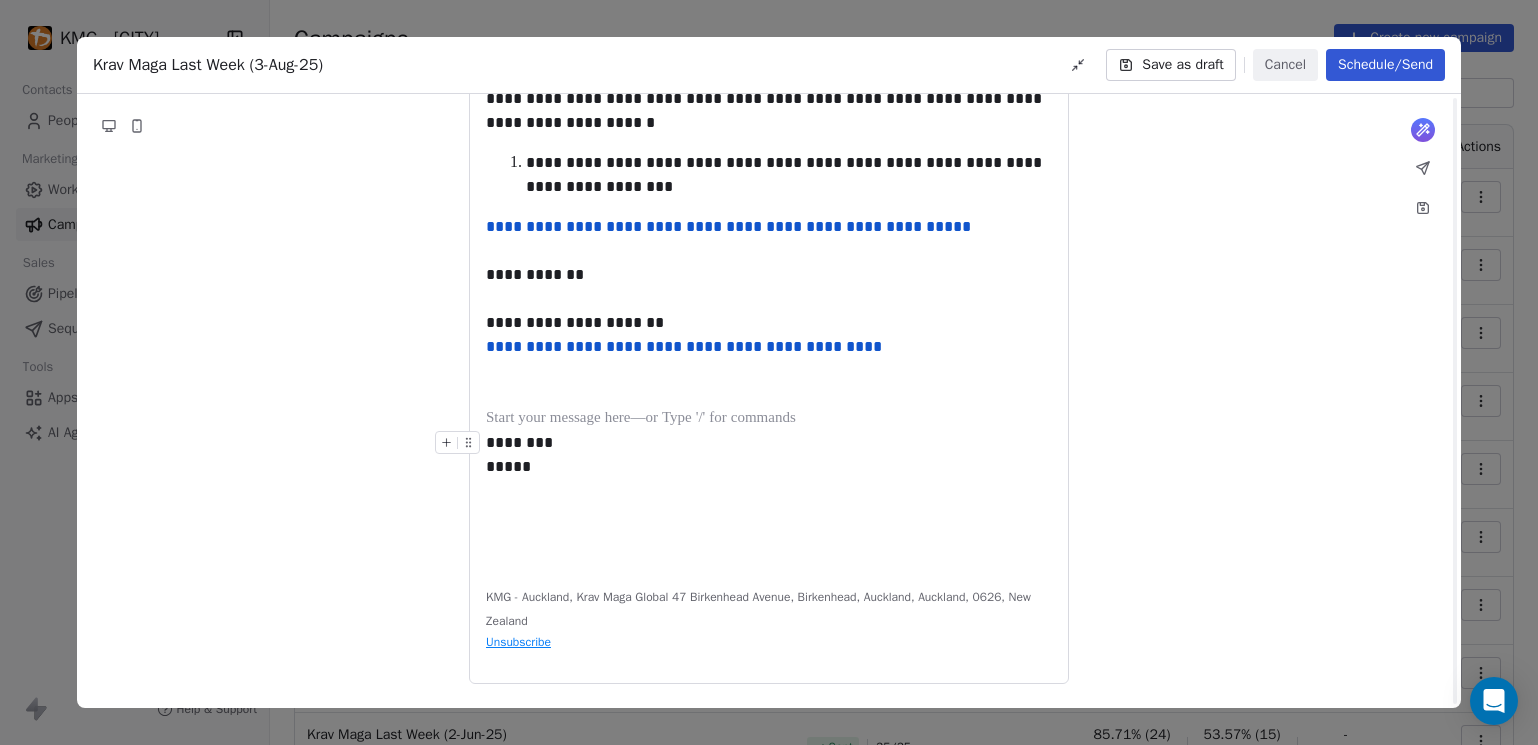scroll, scrollTop: 930, scrollLeft: 0, axis: vertical 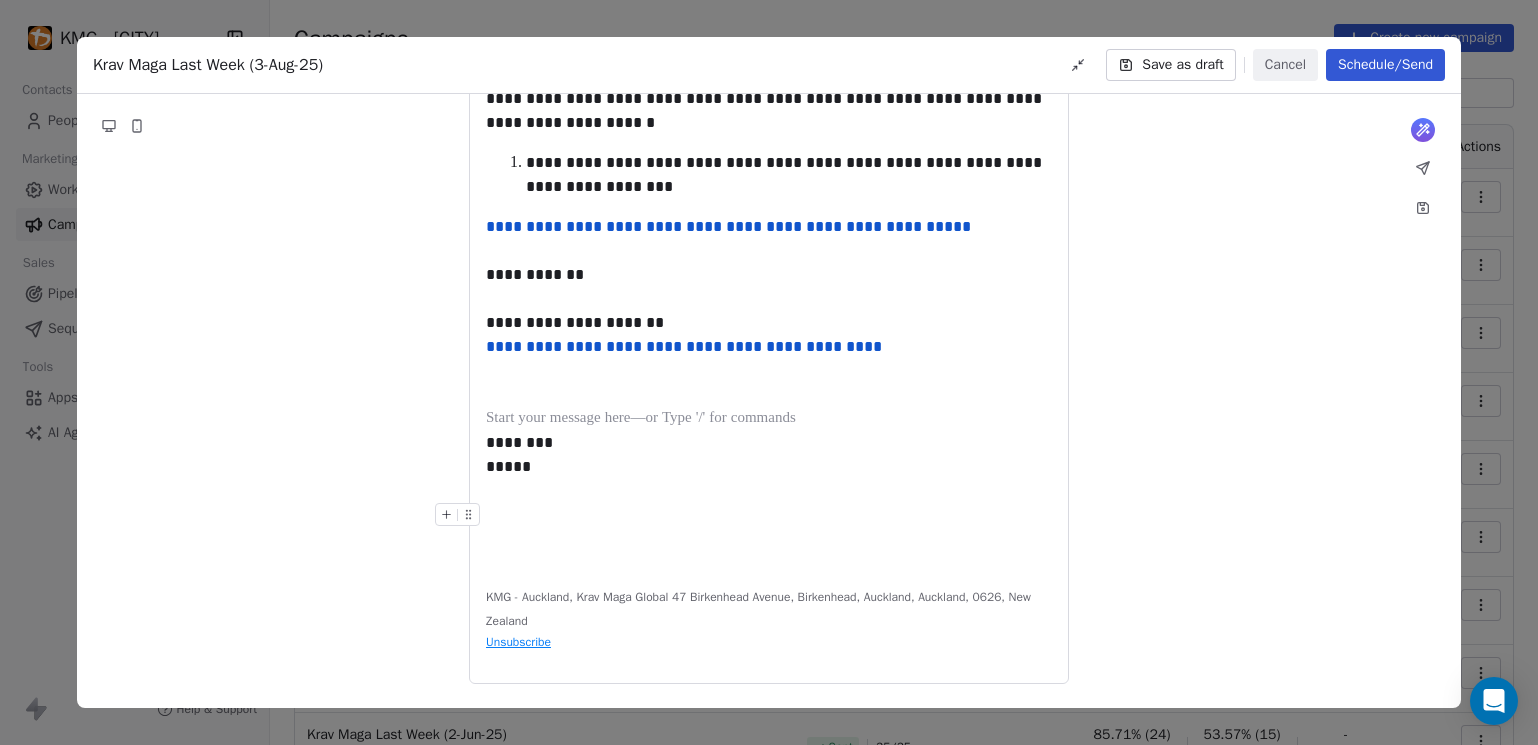 click on "**********" at bounding box center (769, -52) 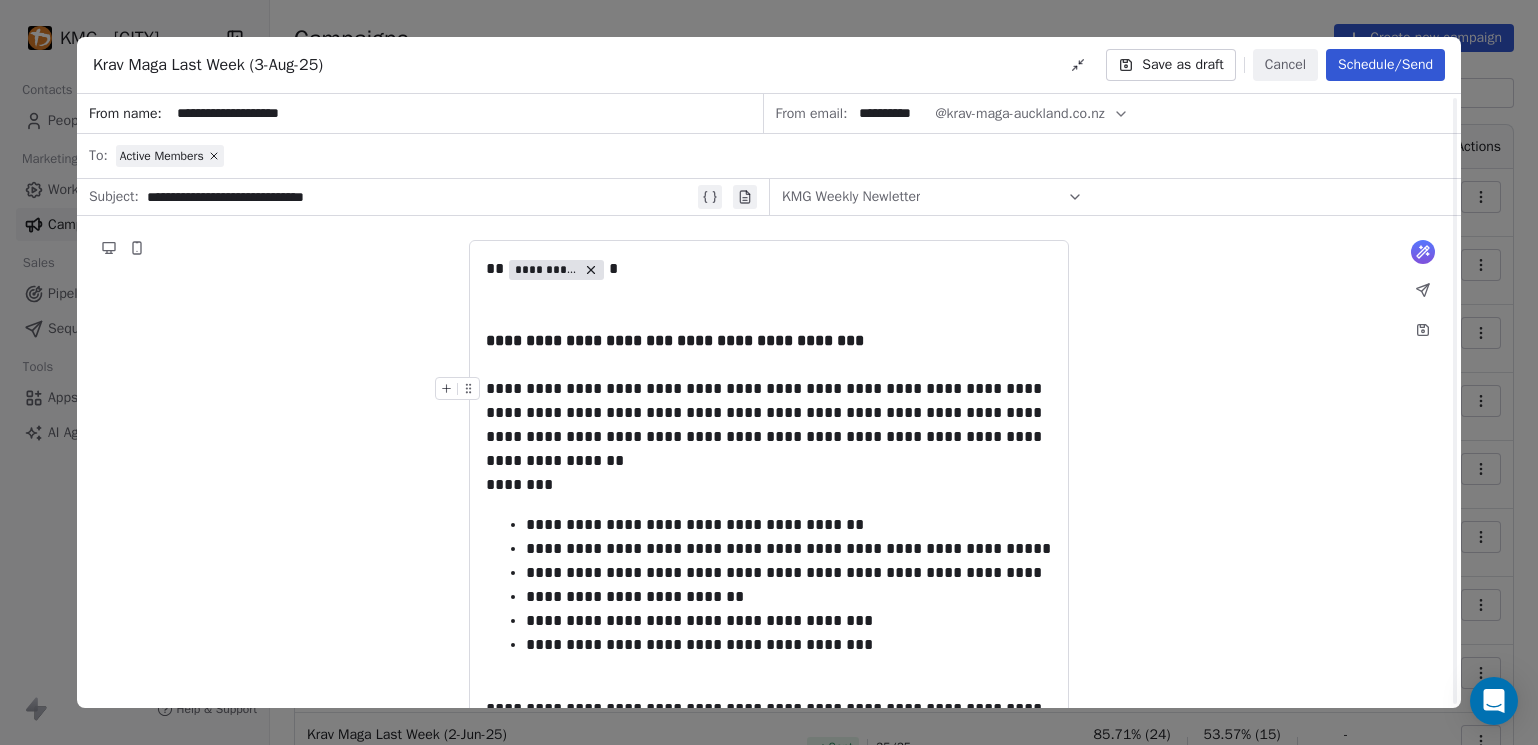 scroll, scrollTop: 906, scrollLeft: 0, axis: vertical 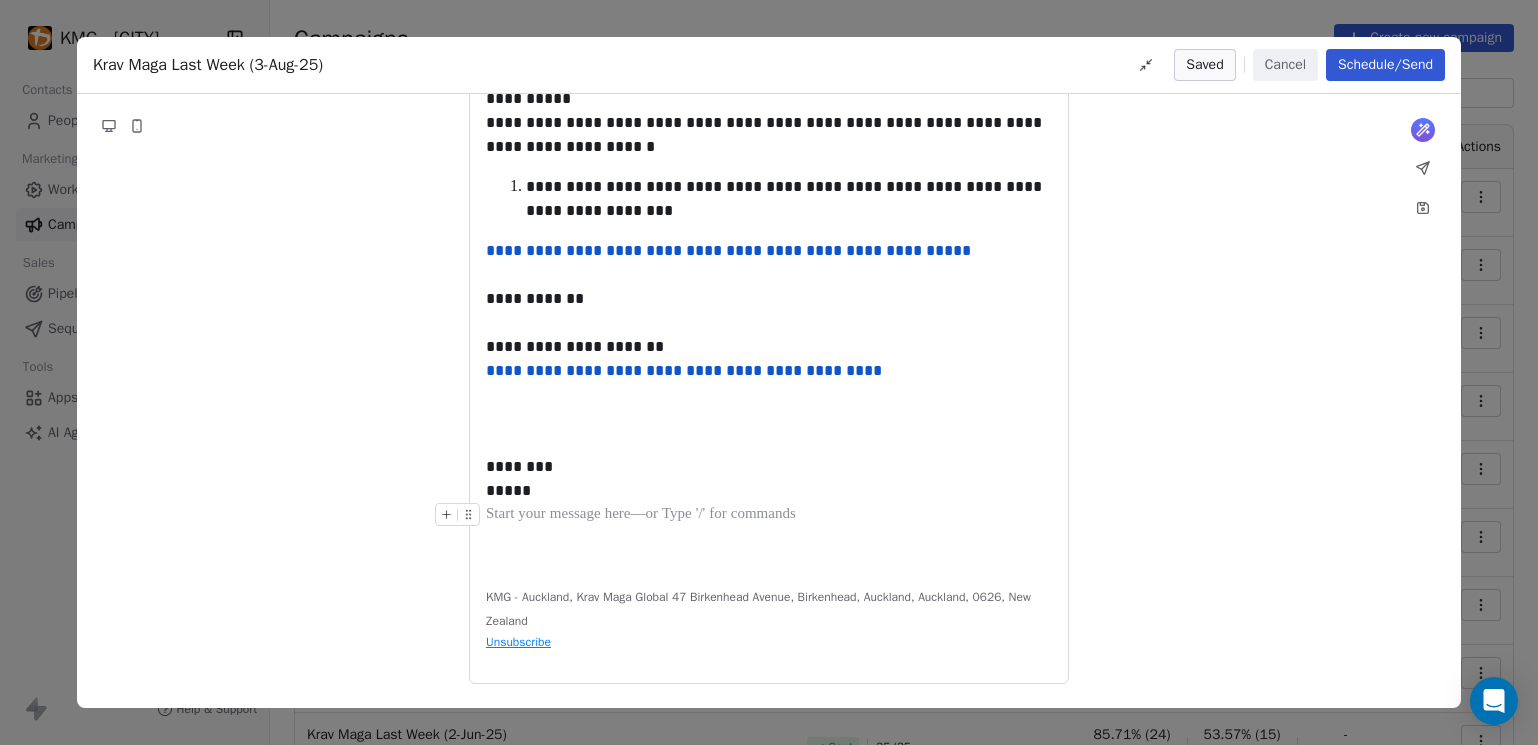 click on "**********" at bounding box center (769, -40) 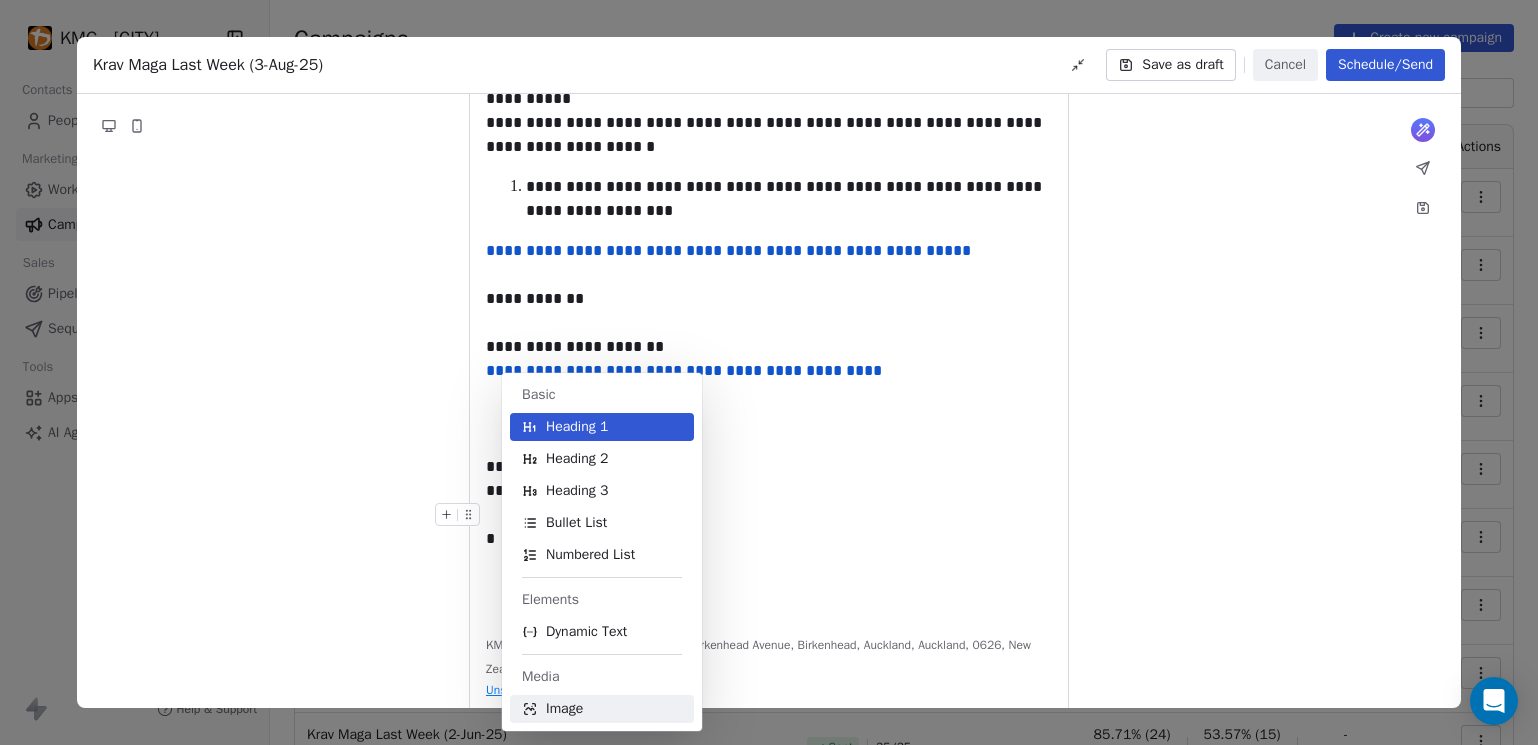 click on "Image" at bounding box center [564, 709] 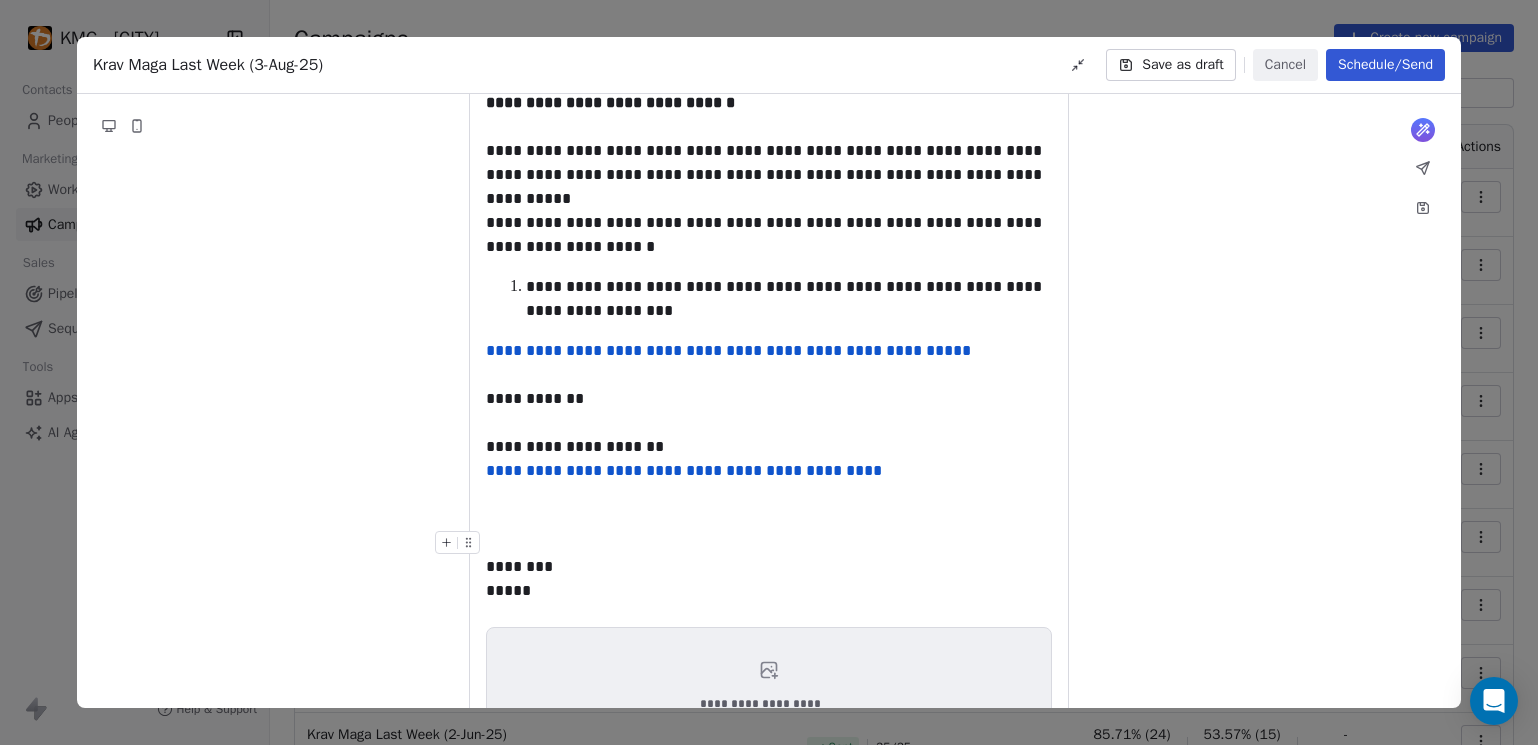 scroll, scrollTop: 1088, scrollLeft: 0, axis: vertical 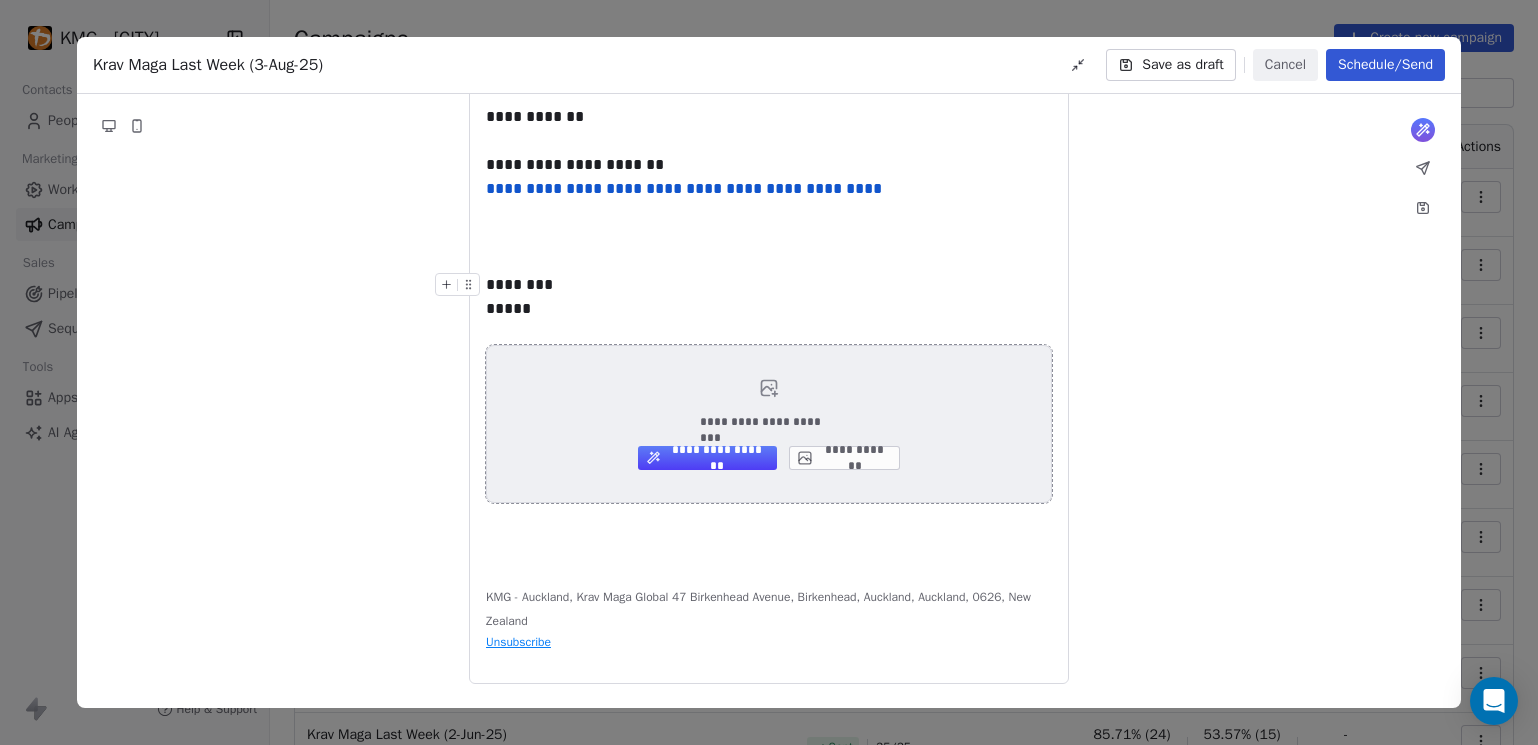 click on "**********" at bounding box center [844, 458] 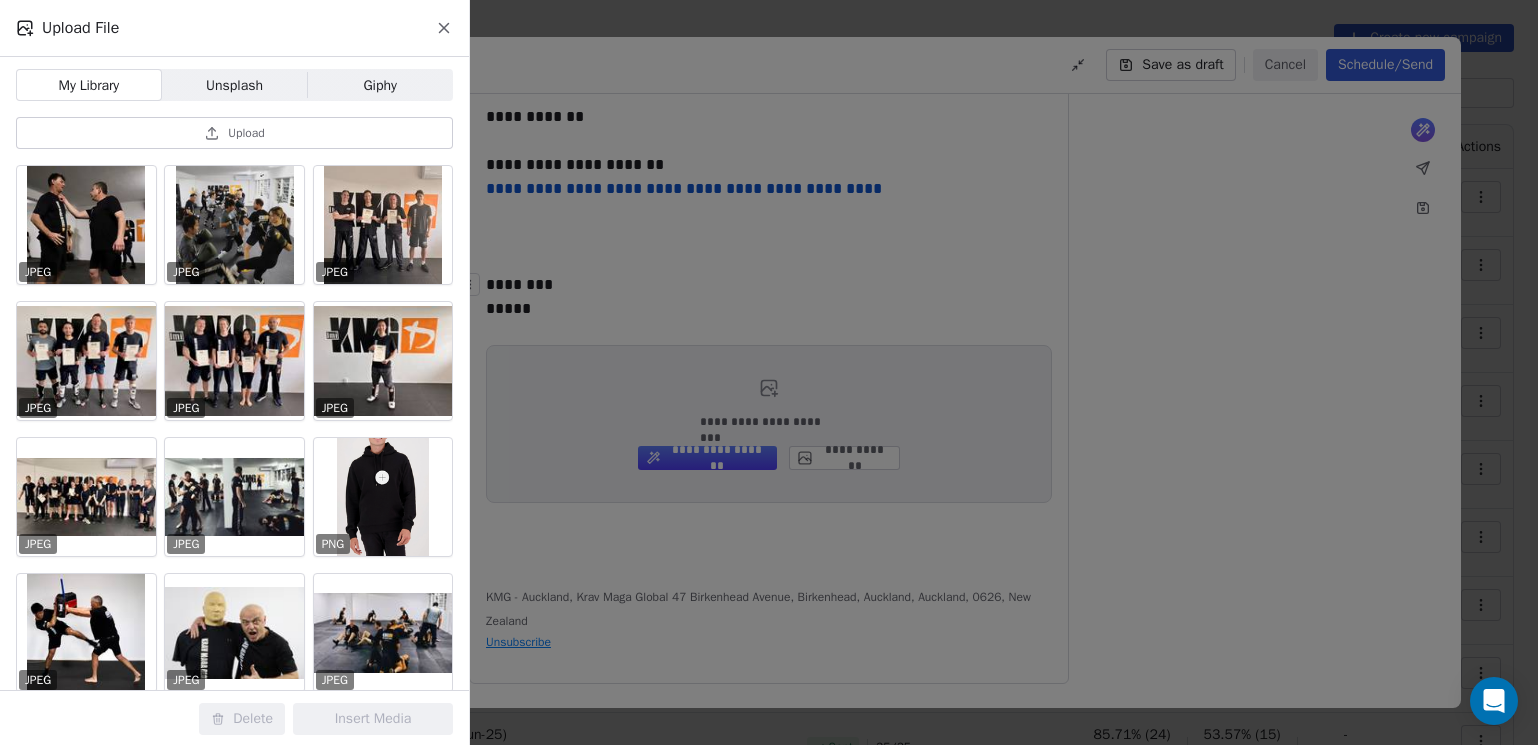 click at bounding box center [234, 361] 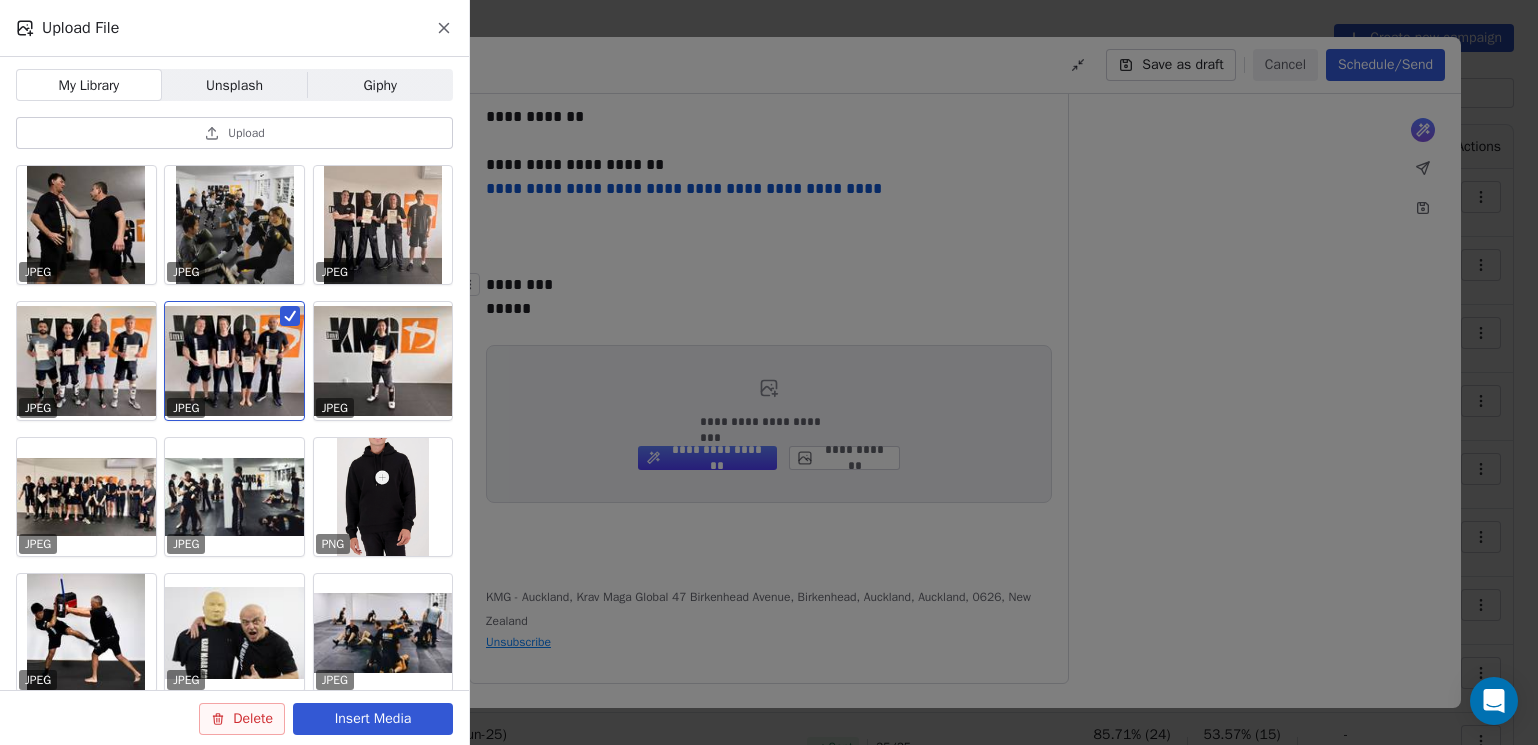 click on "Upload" at bounding box center [246, 133] 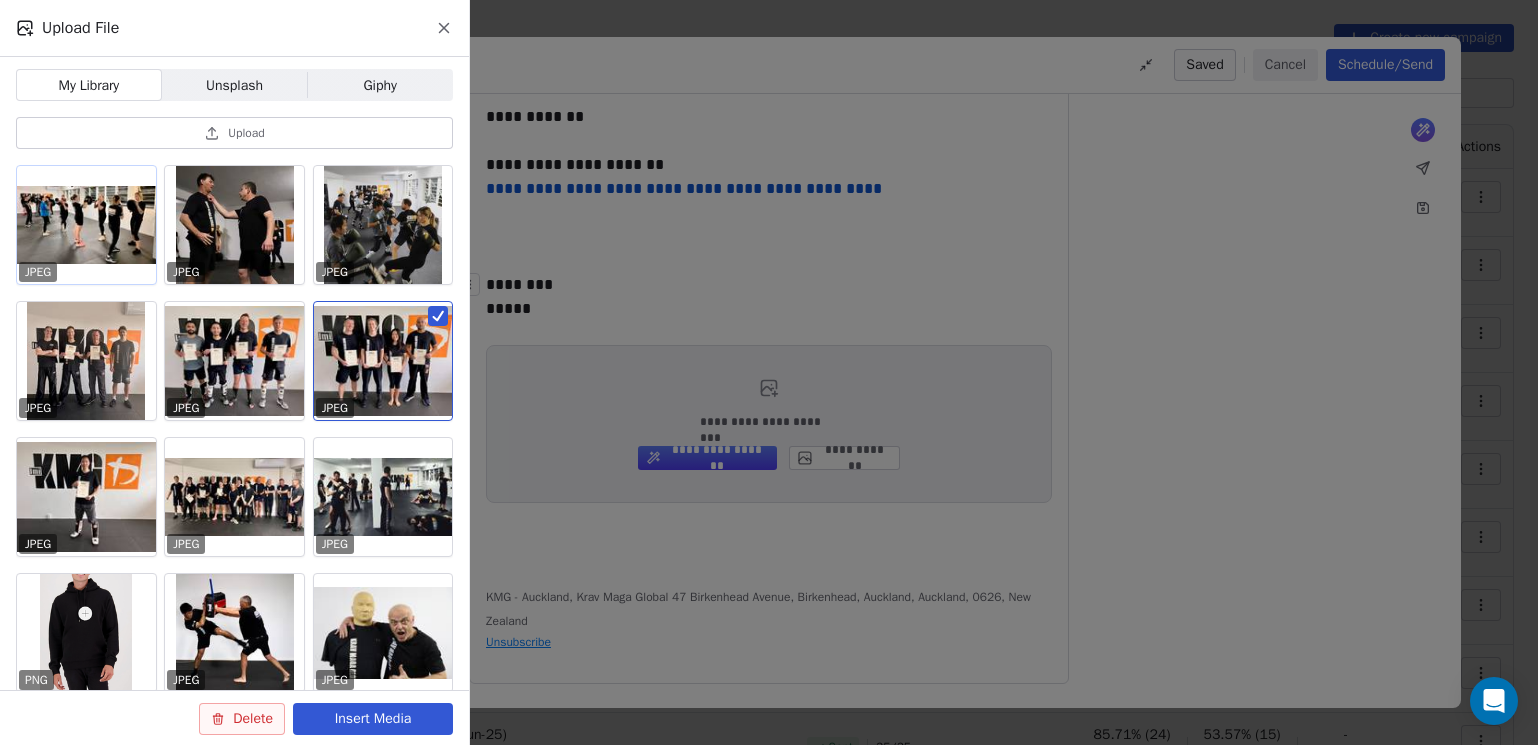 click at bounding box center (86, 225) 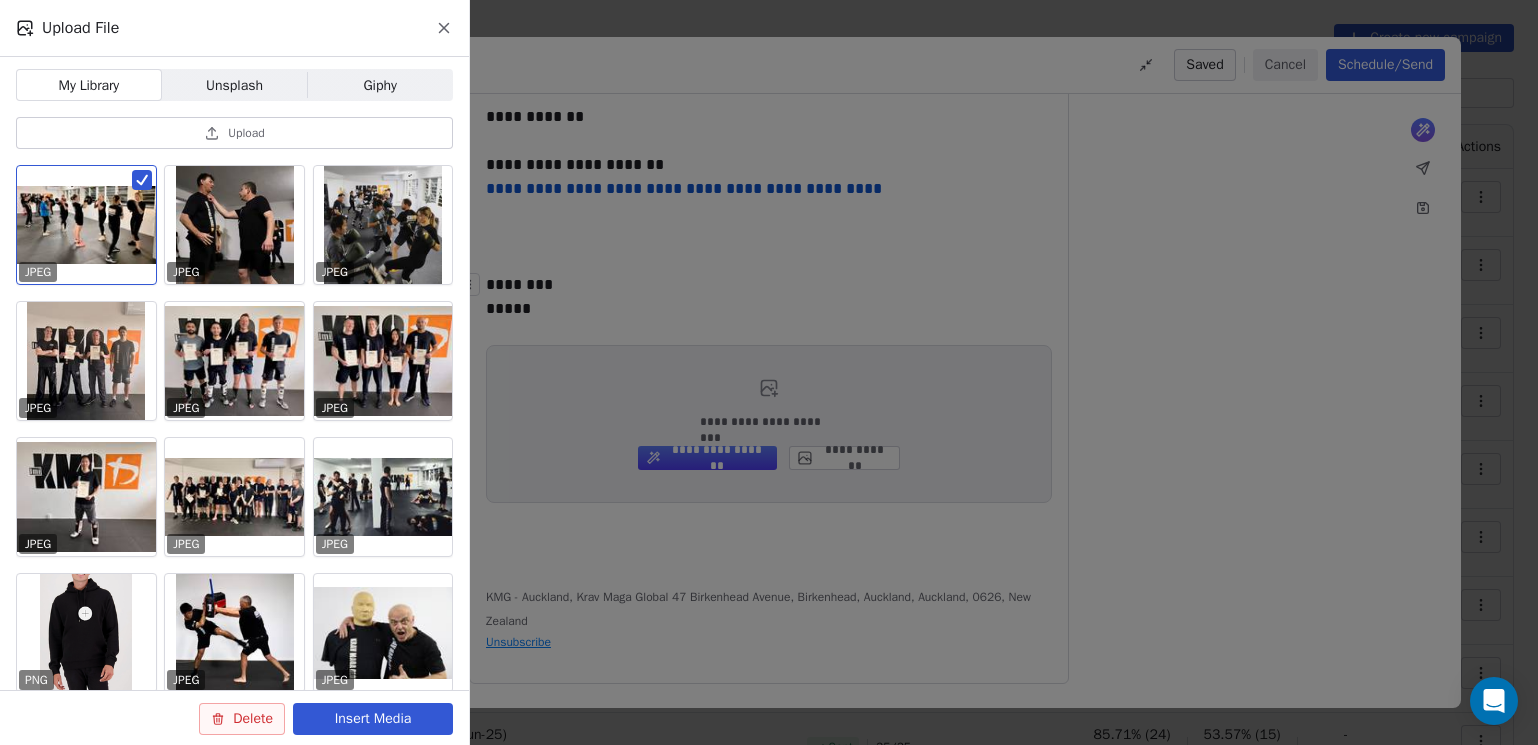 click on "Insert Media" at bounding box center [373, 719] 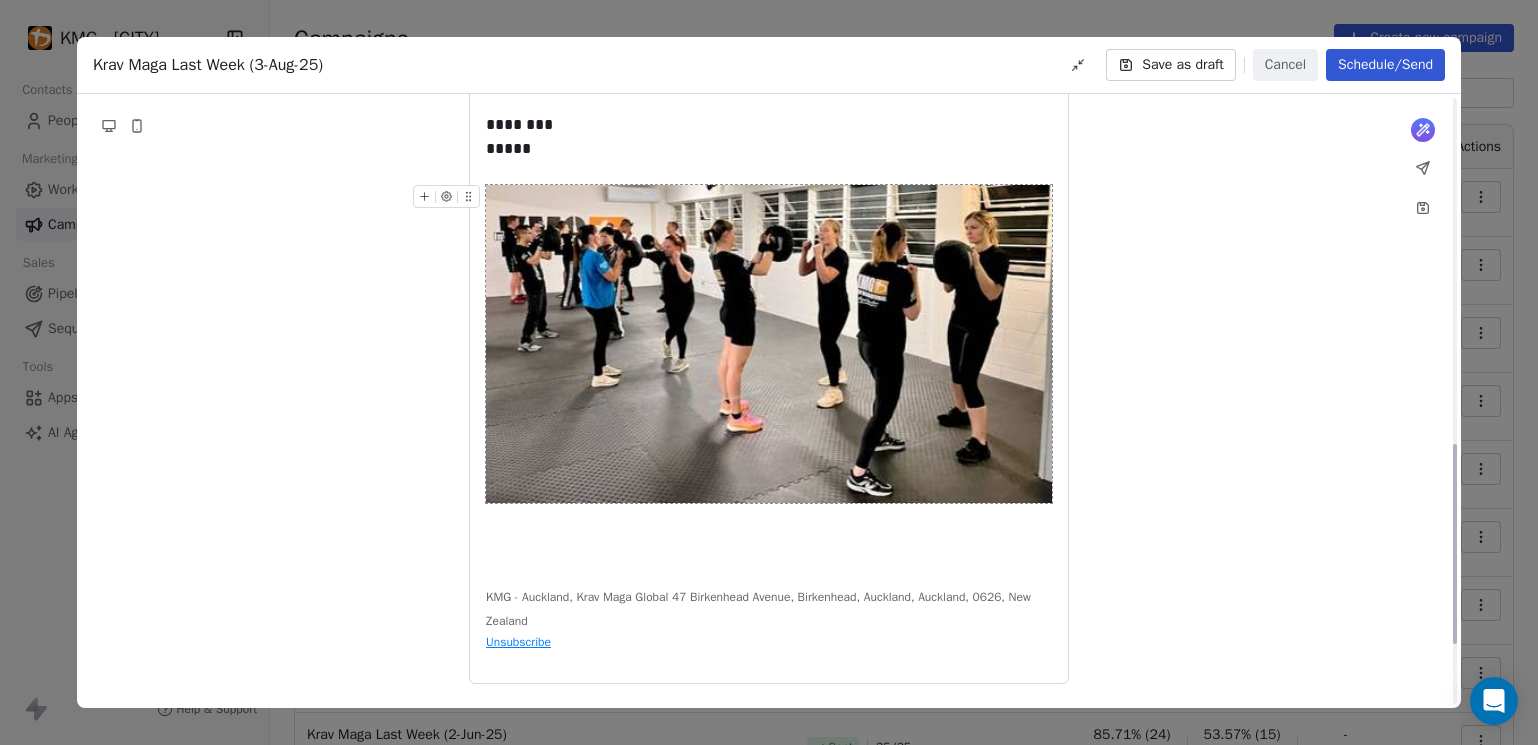 scroll, scrollTop: 1063, scrollLeft: 0, axis: vertical 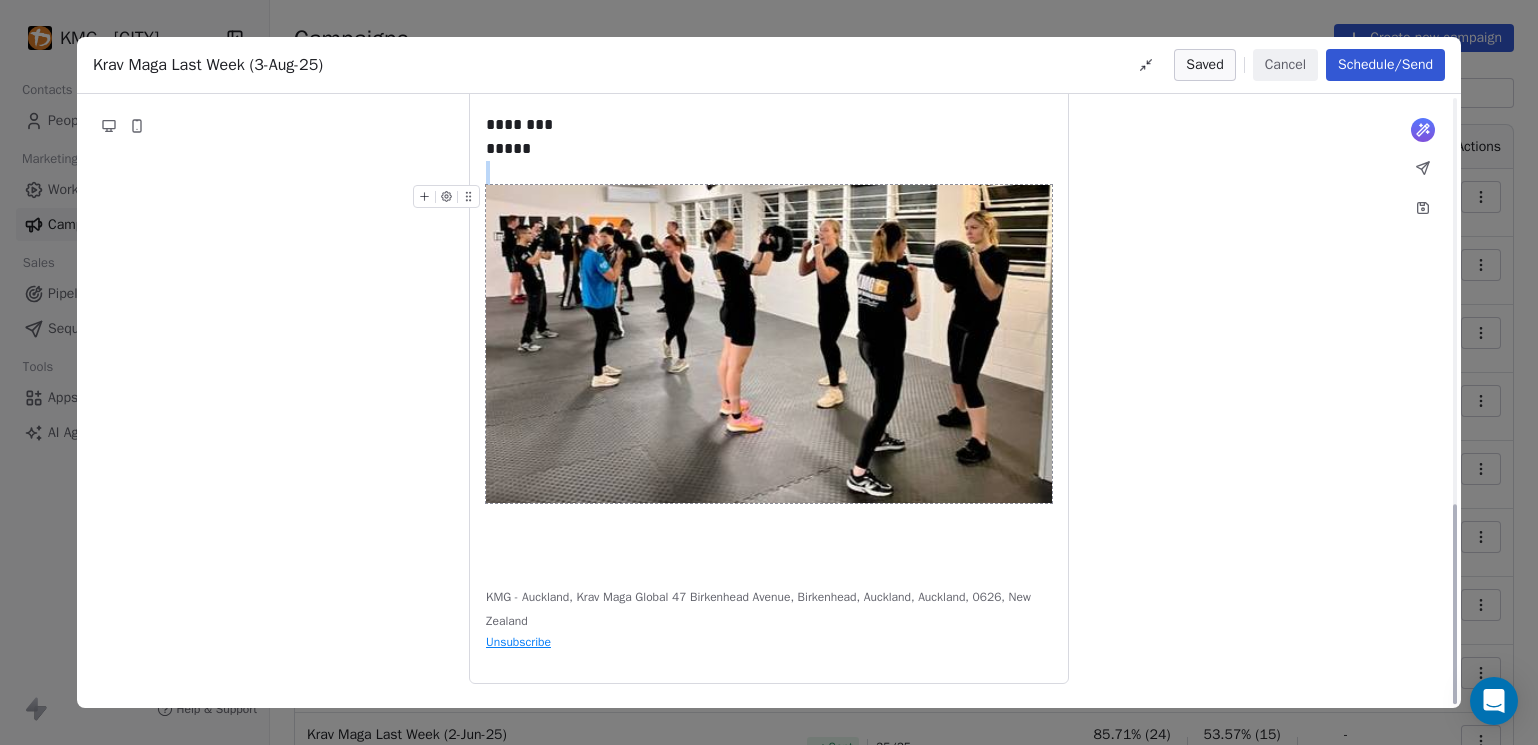 click on "**********" at bounding box center (769, -162) 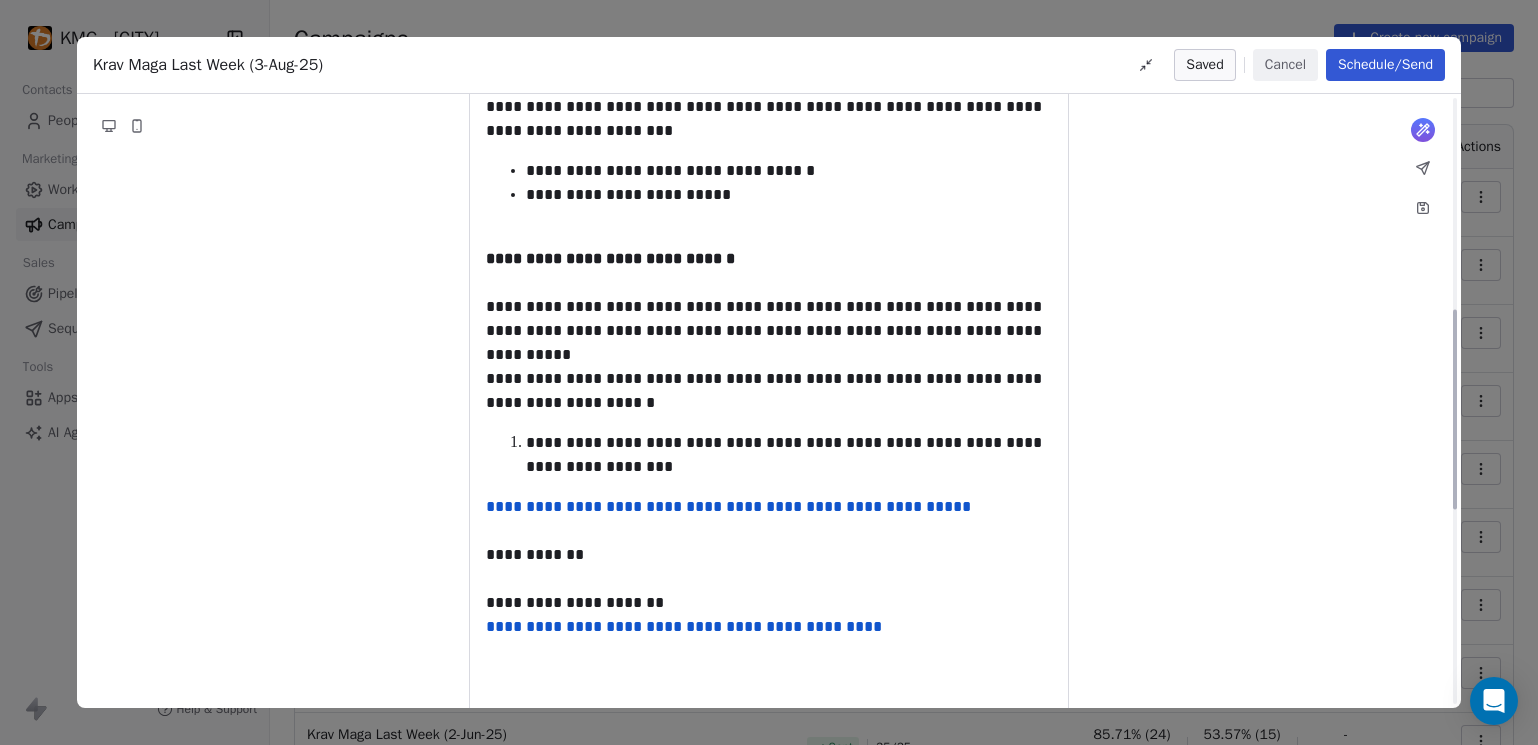 scroll, scrollTop: 1027, scrollLeft: 0, axis: vertical 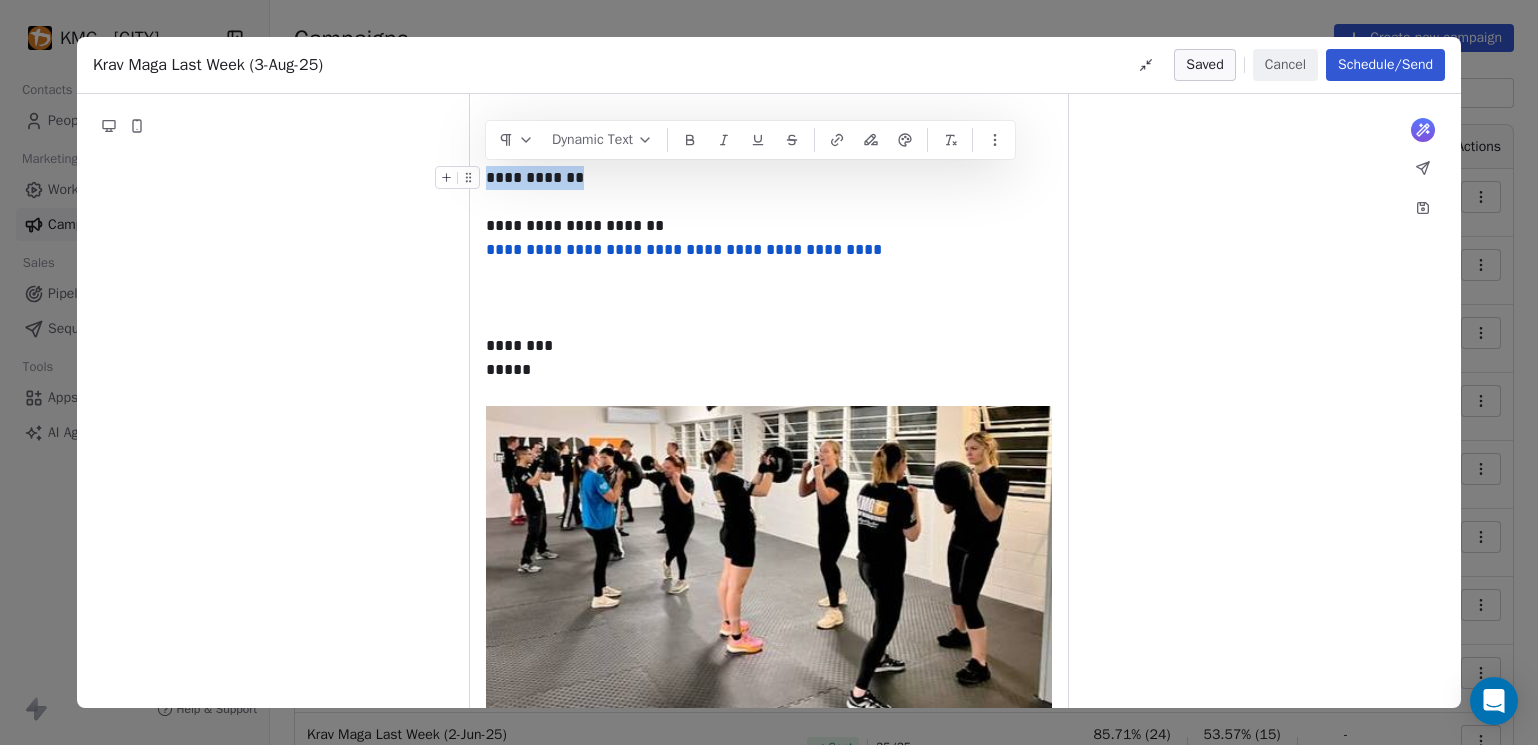 drag, startPoint x: 587, startPoint y: 176, endPoint x: 490, endPoint y: 179, distance: 97.04638 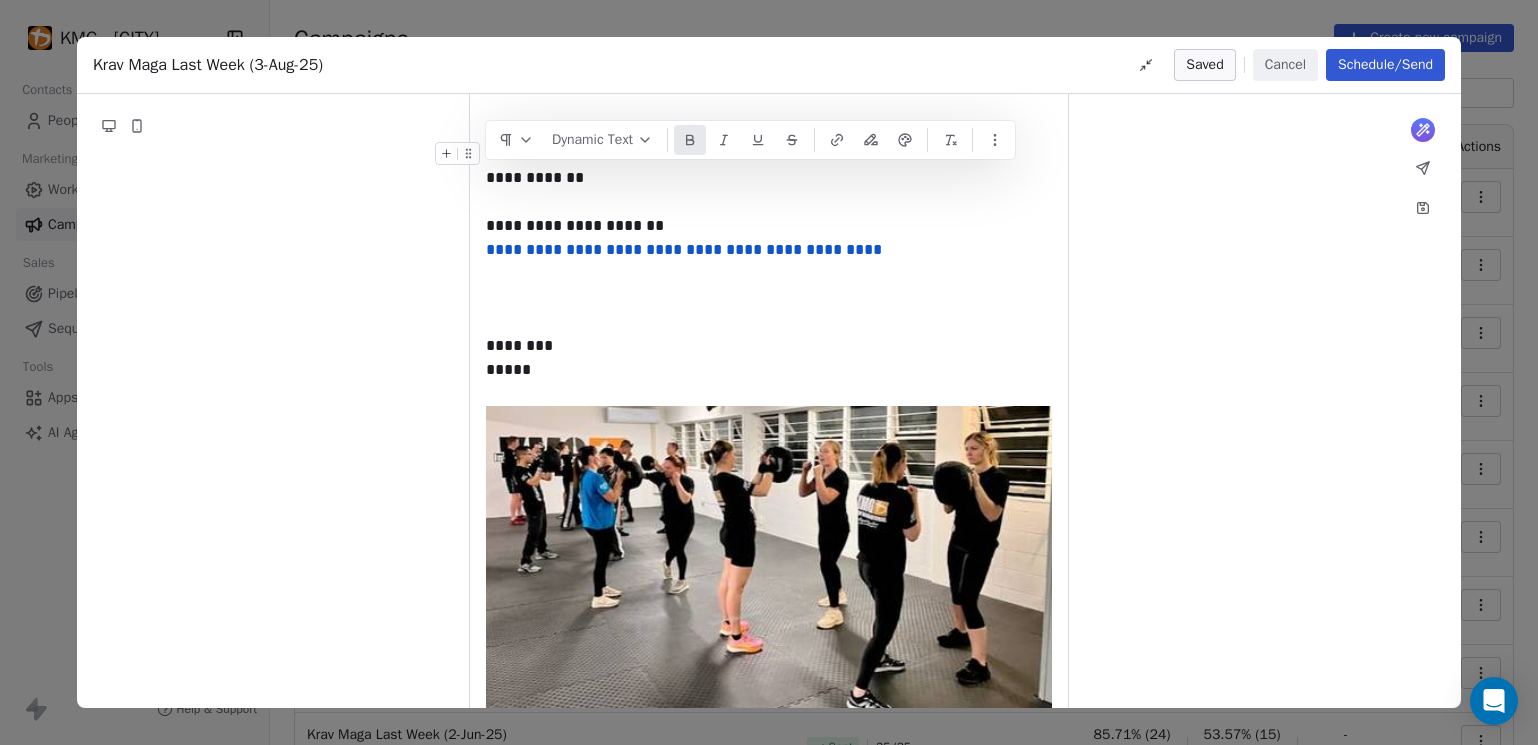 click 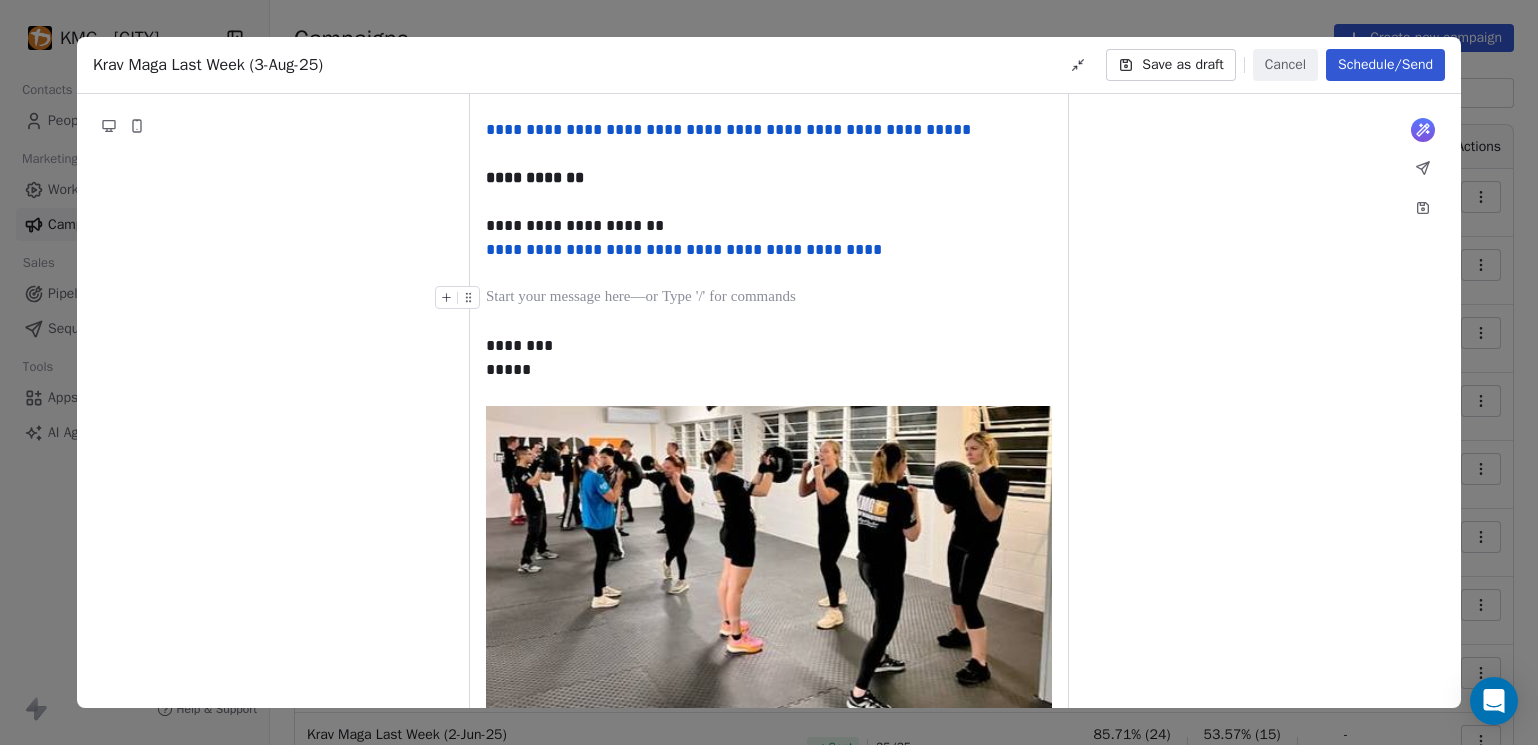 click at bounding box center [769, 298] 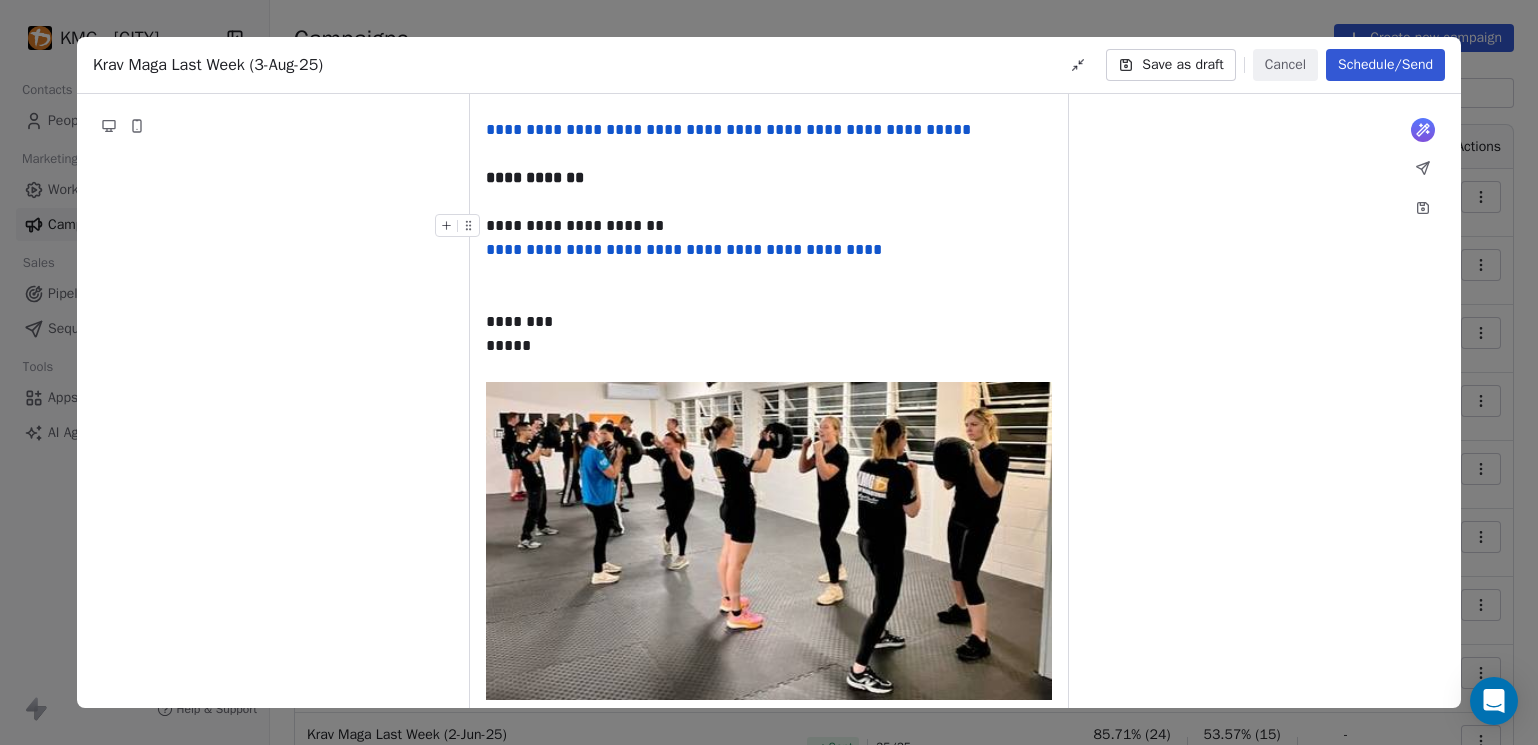 drag, startPoint x: 650, startPoint y: 222, endPoint x: 701, endPoint y: 378, distance: 164.12495 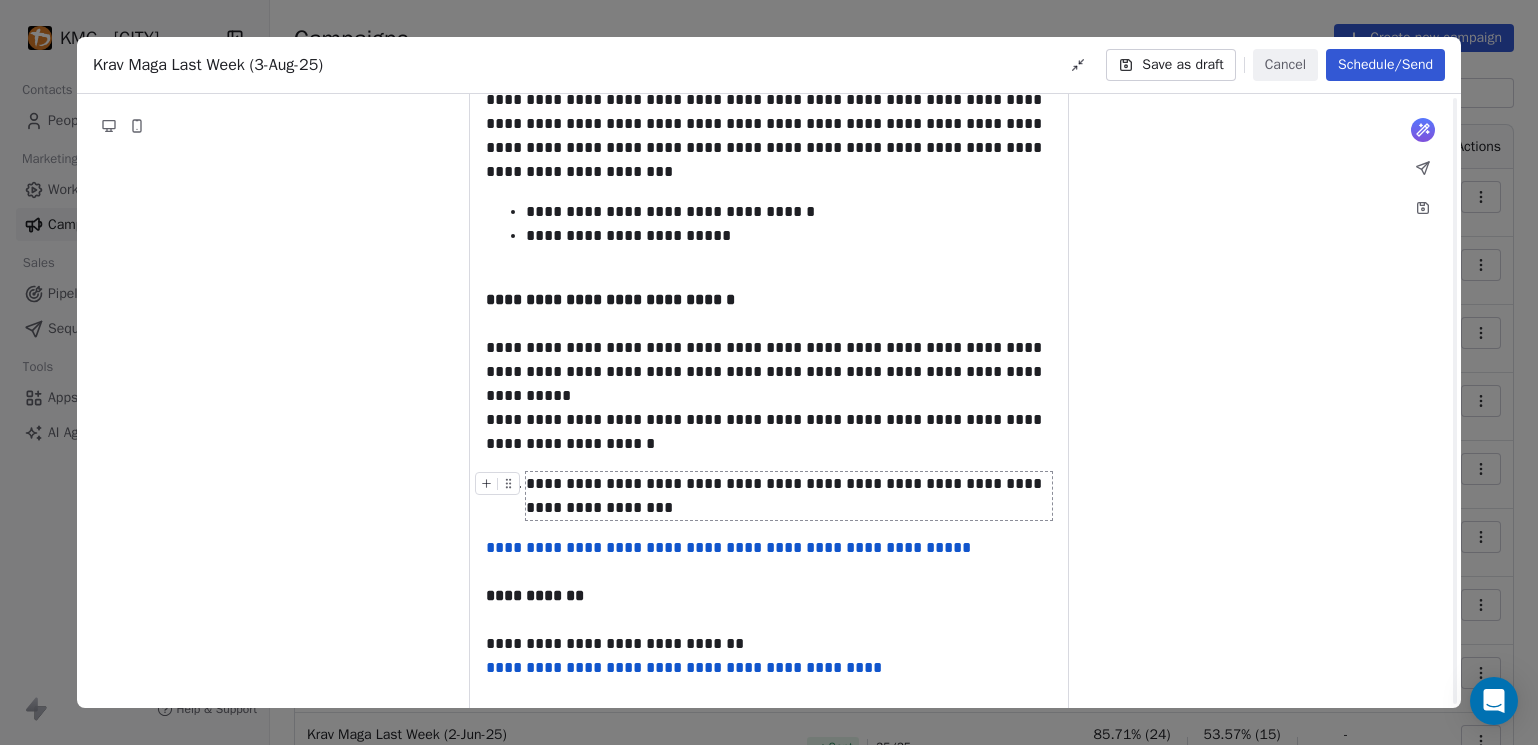 scroll, scrollTop: 751, scrollLeft: 0, axis: vertical 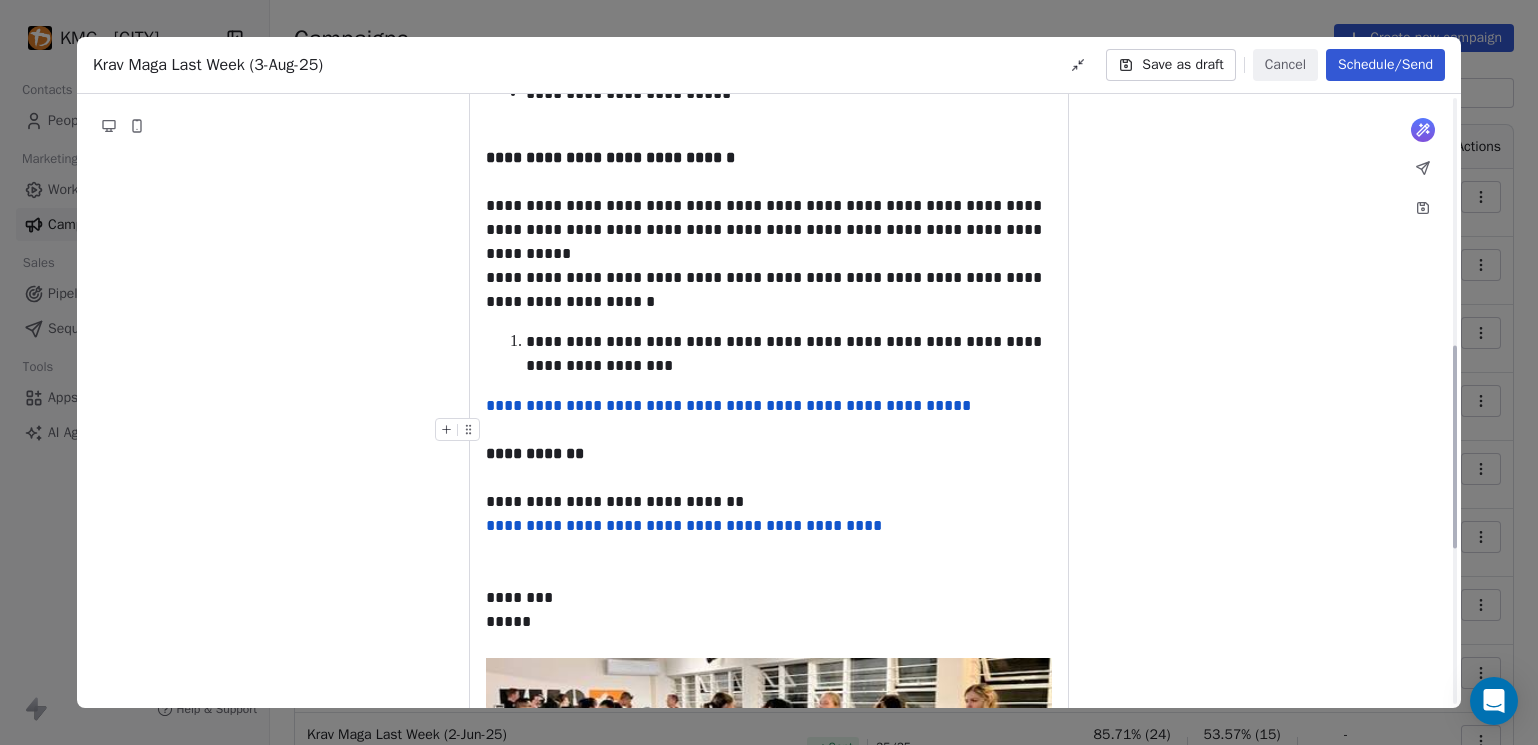 click at bounding box center (769, 430) 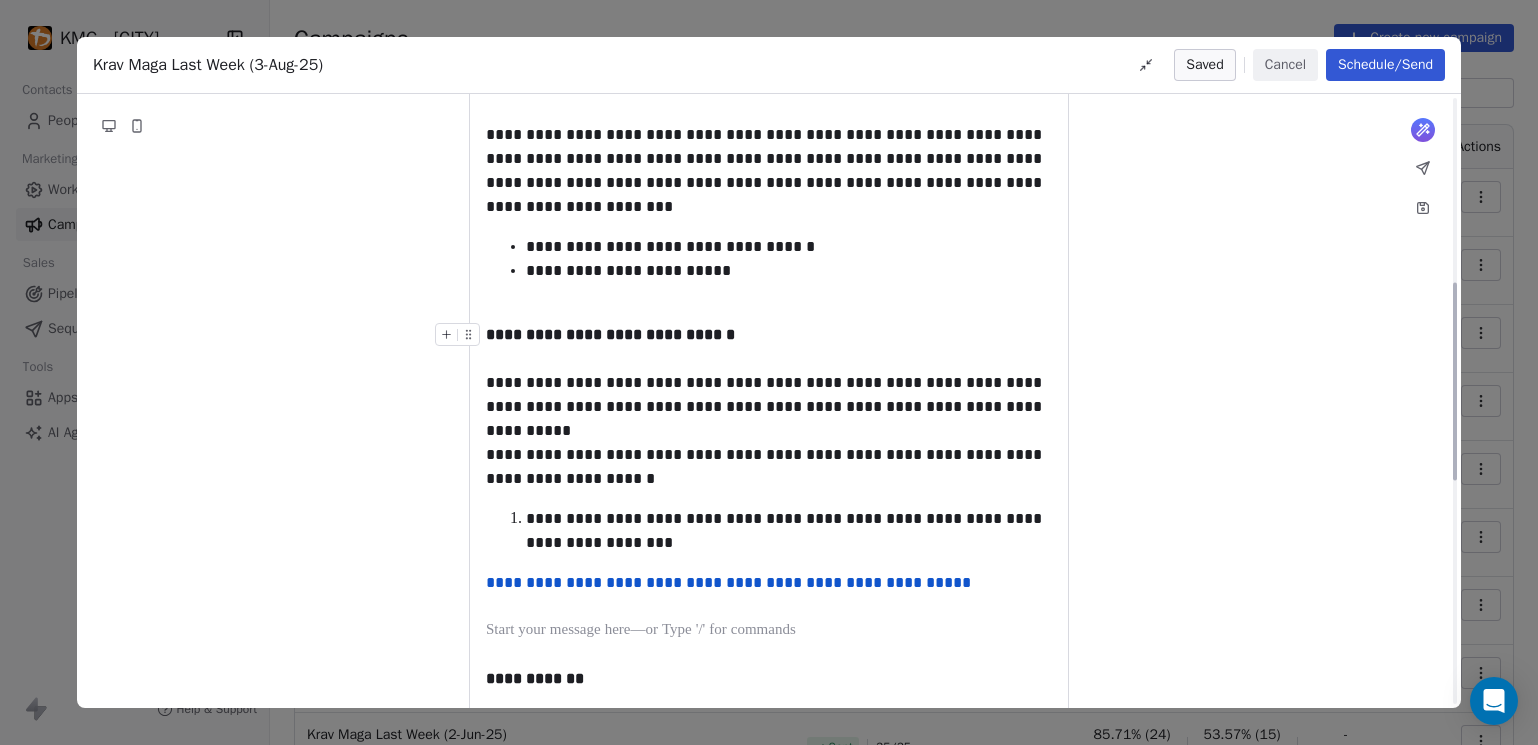 scroll, scrollTop: 716, scrollLeft: 0, axis: vertical 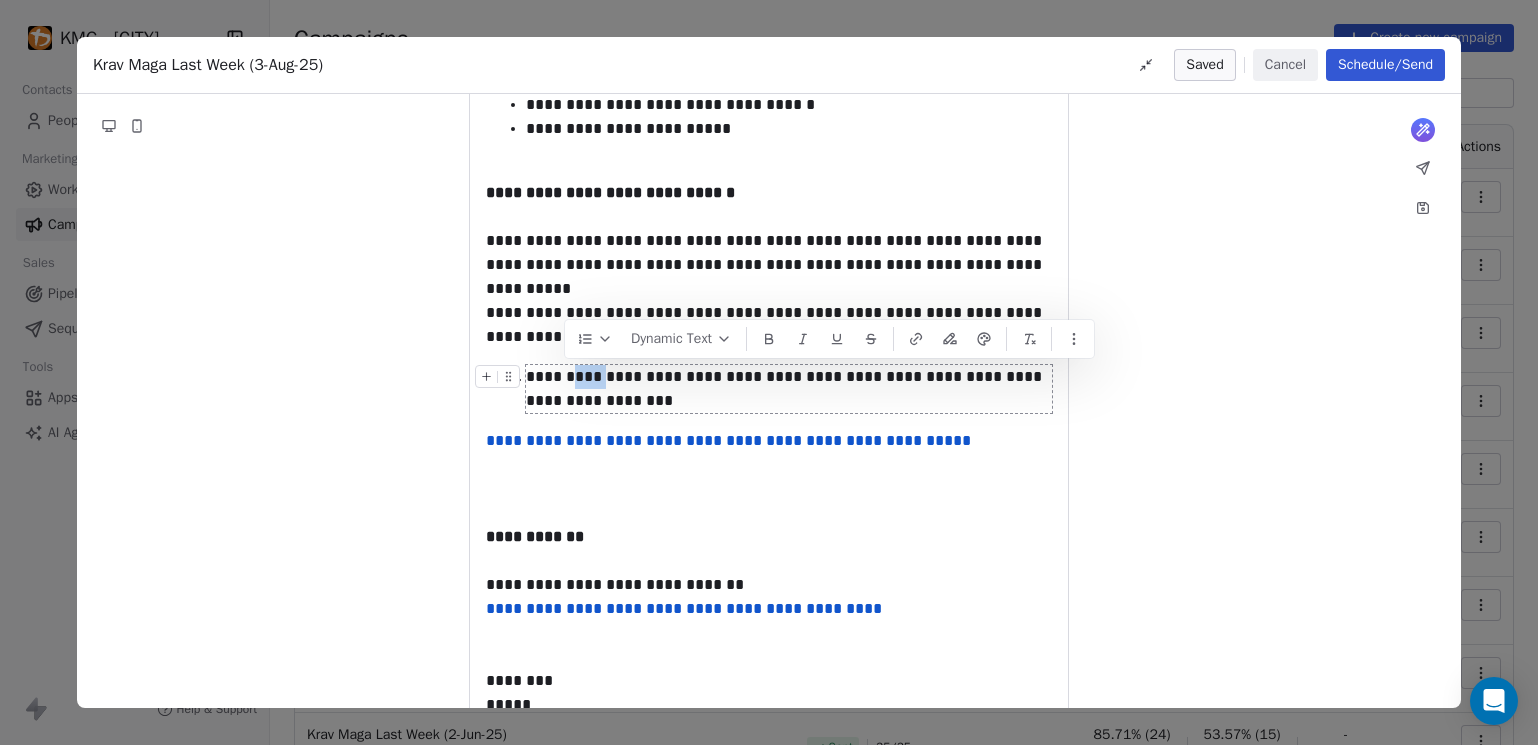 drag, startPoint x: 592, startPoint y: 378, endPoint x: 567, endPoint y: 379, distance: 25.019993 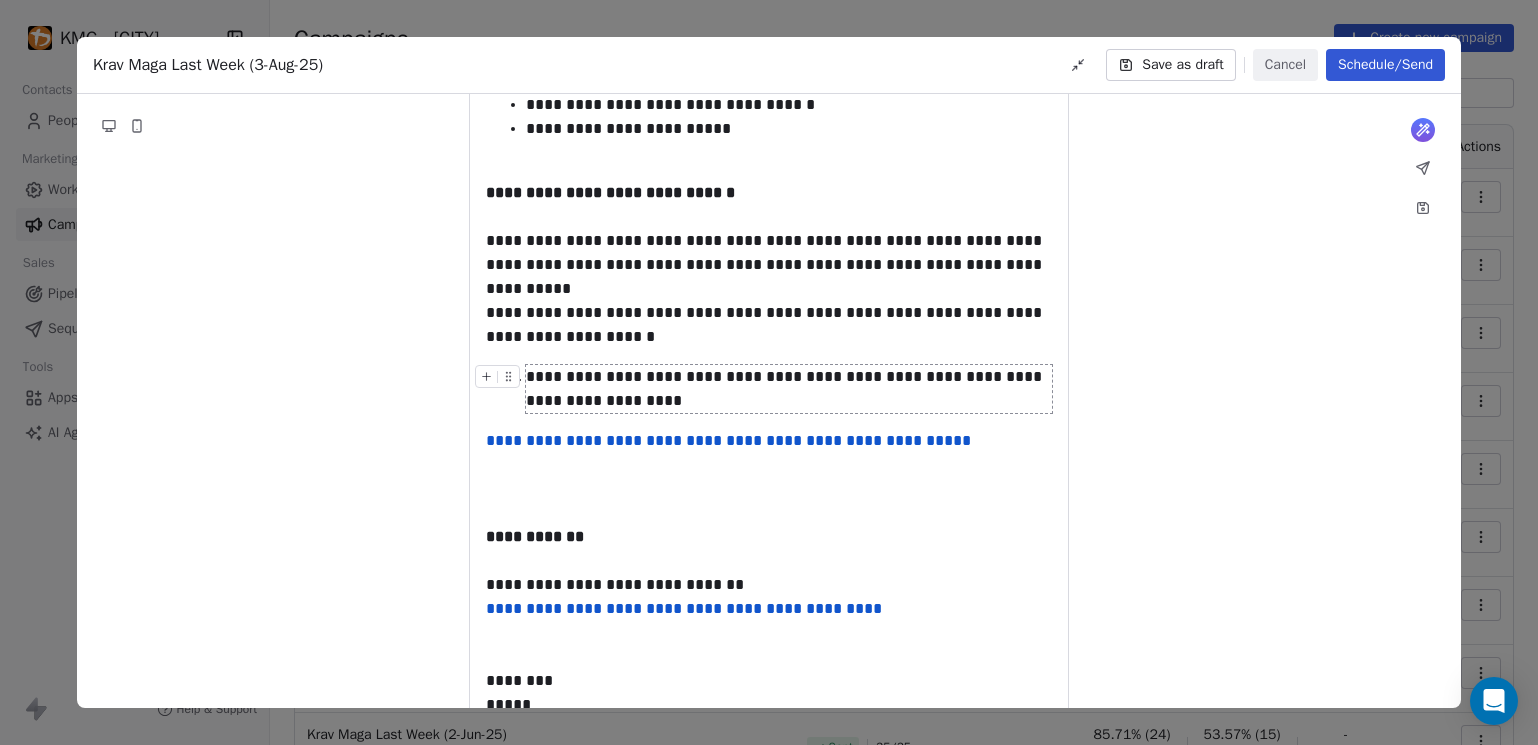 click on "**********" at bounding box center [789, 389] 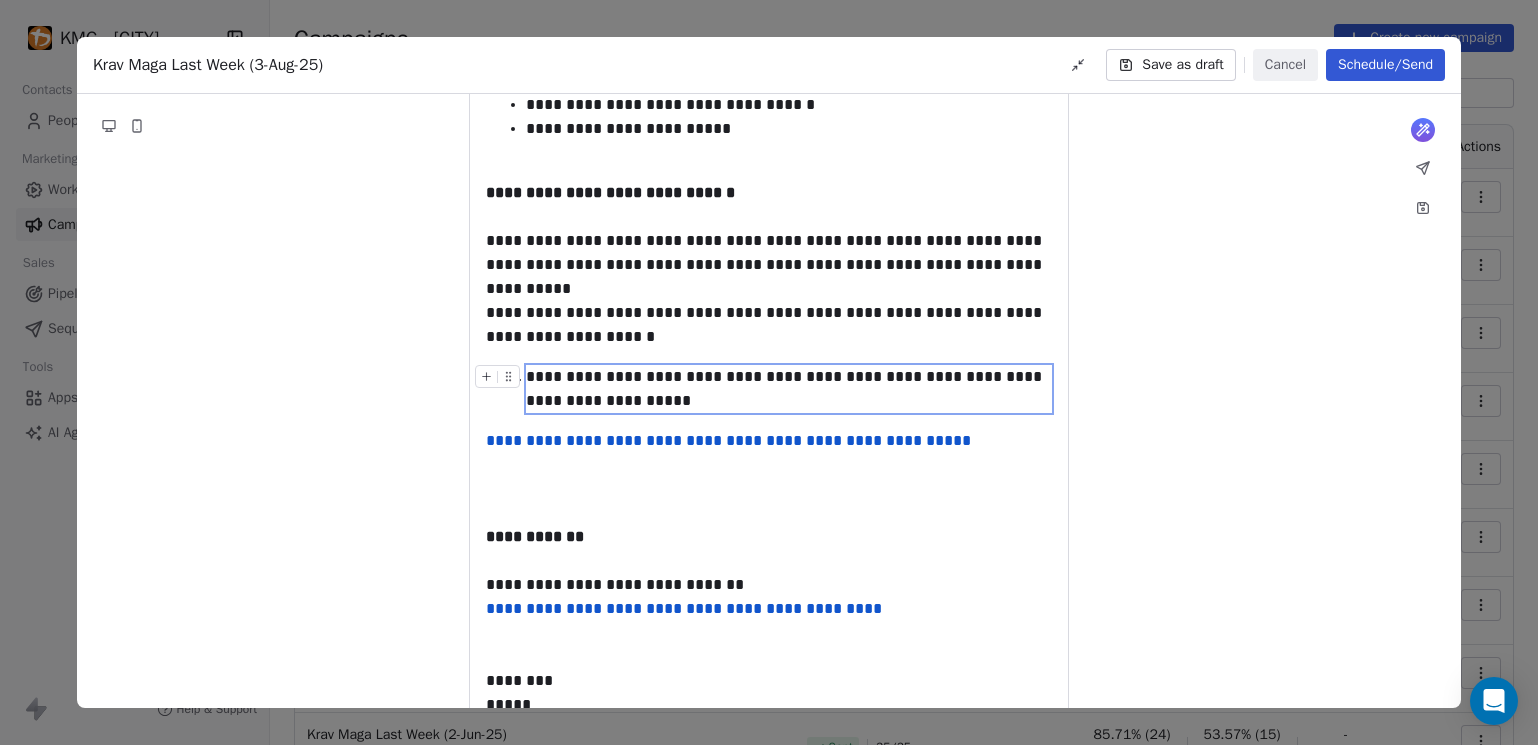 click on "**********" at bounding box center [769, 382] 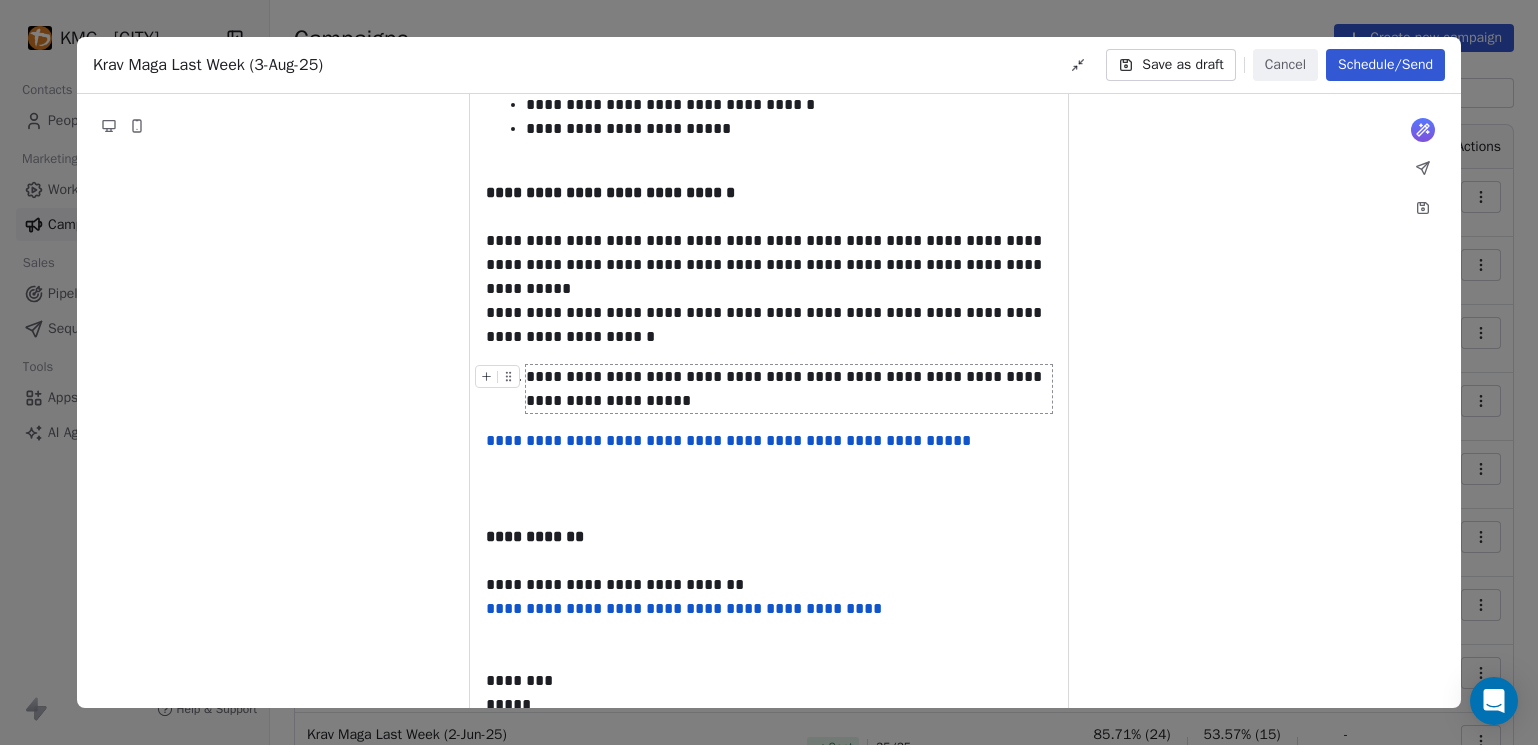 drag, startPoint x: 530, startPoint y: 406, endPoint x: 712, endPoint y: 648, distance: 302.80026 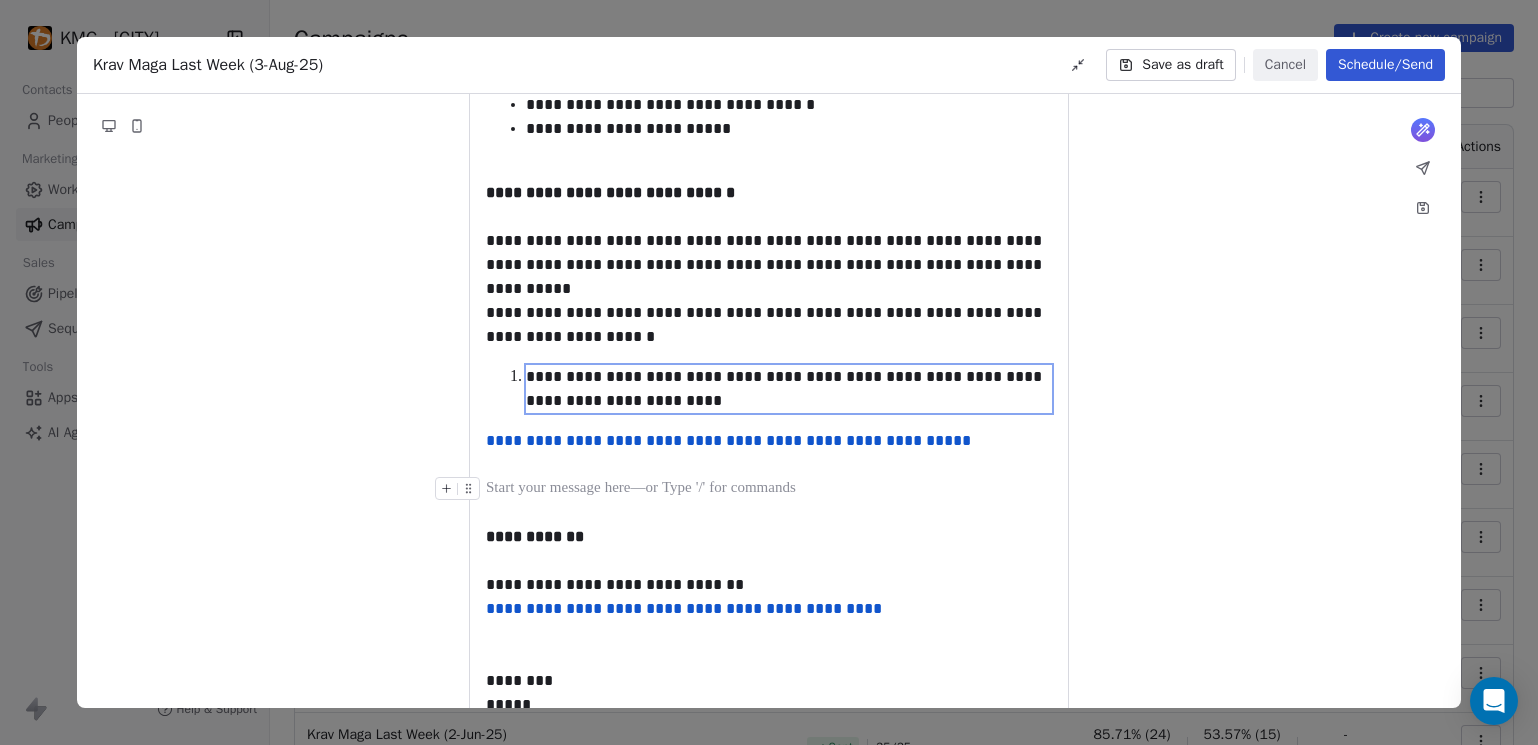 click at bounding box center (769, 489) 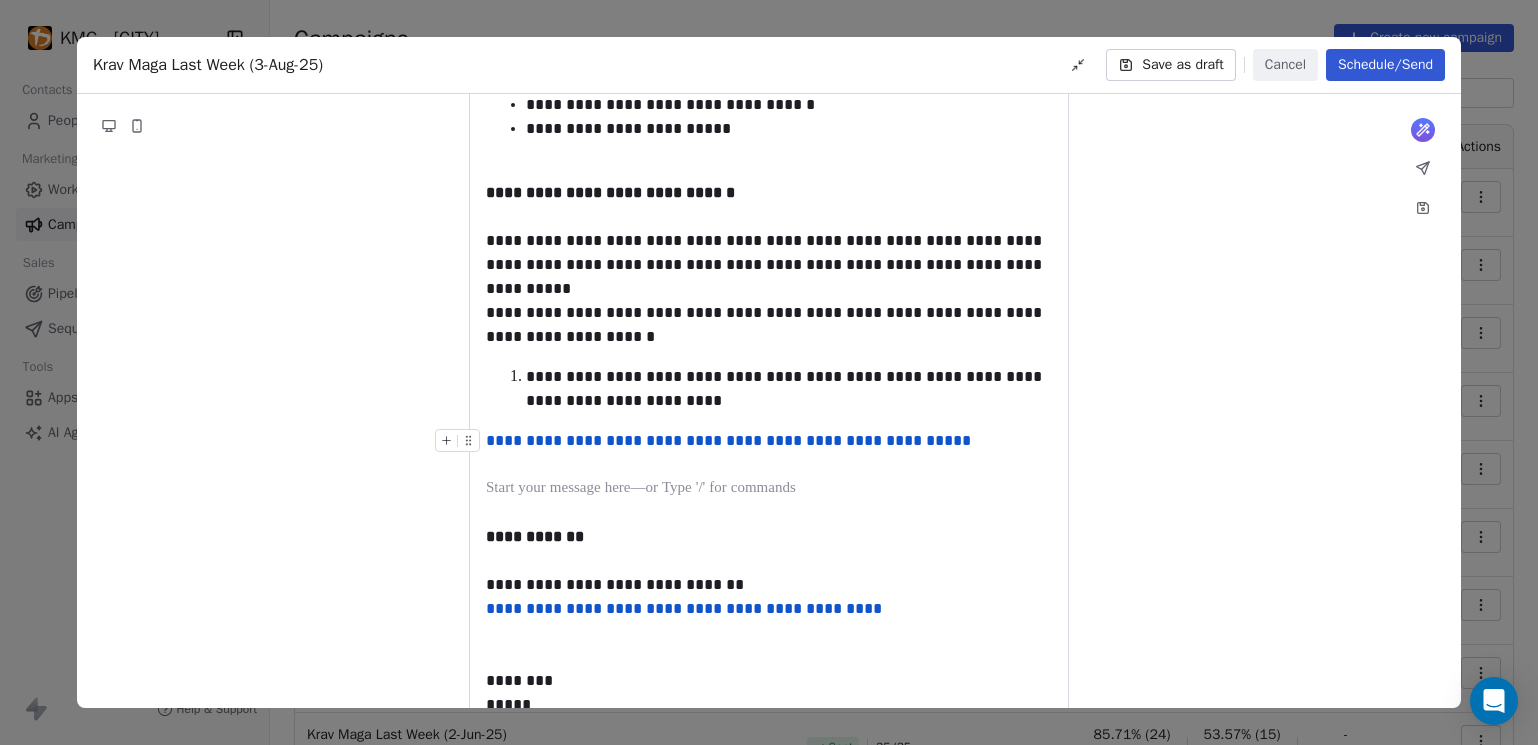 click on "**********" at bounding box center [769, 382] 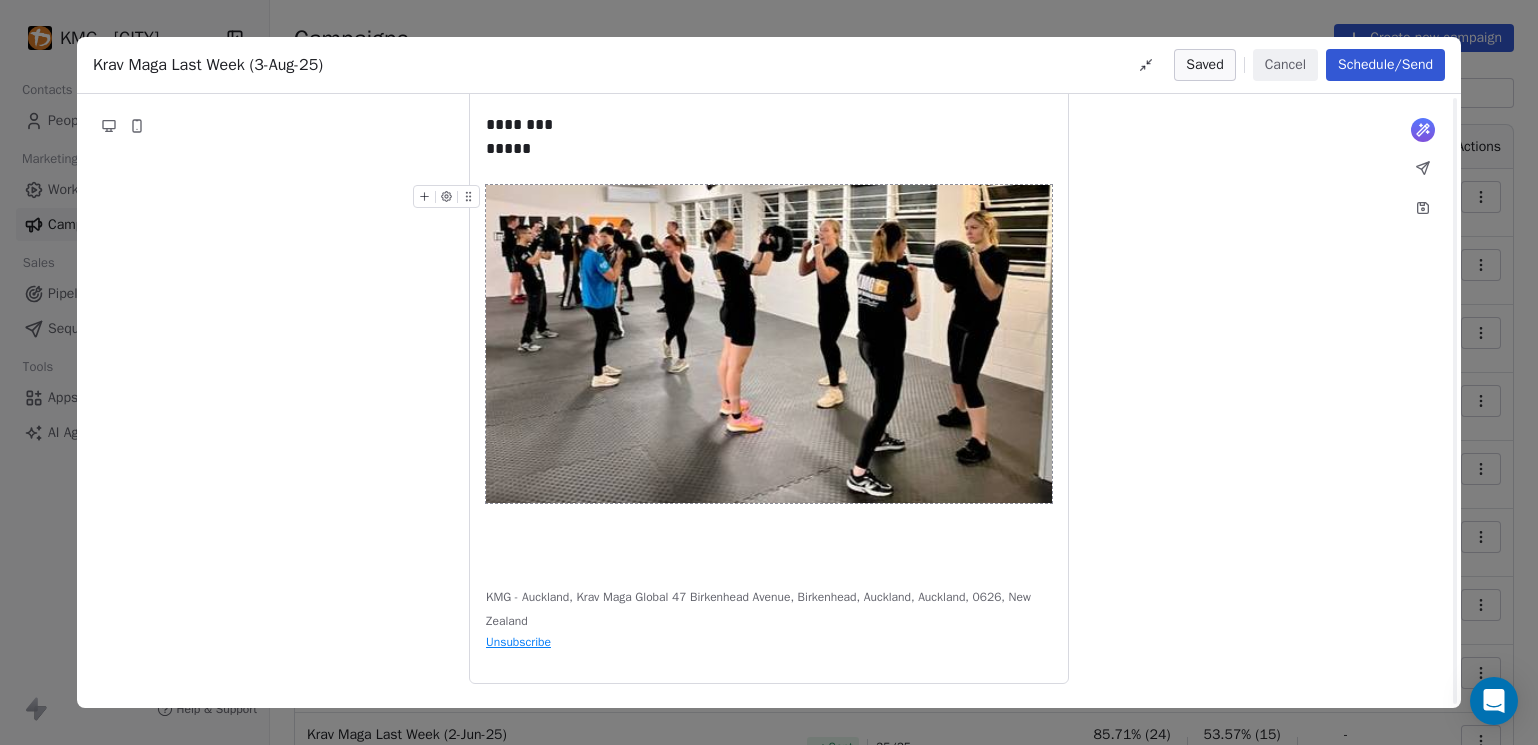 scroll, scrollTop: 0, scrollLeft: 0, axis: both 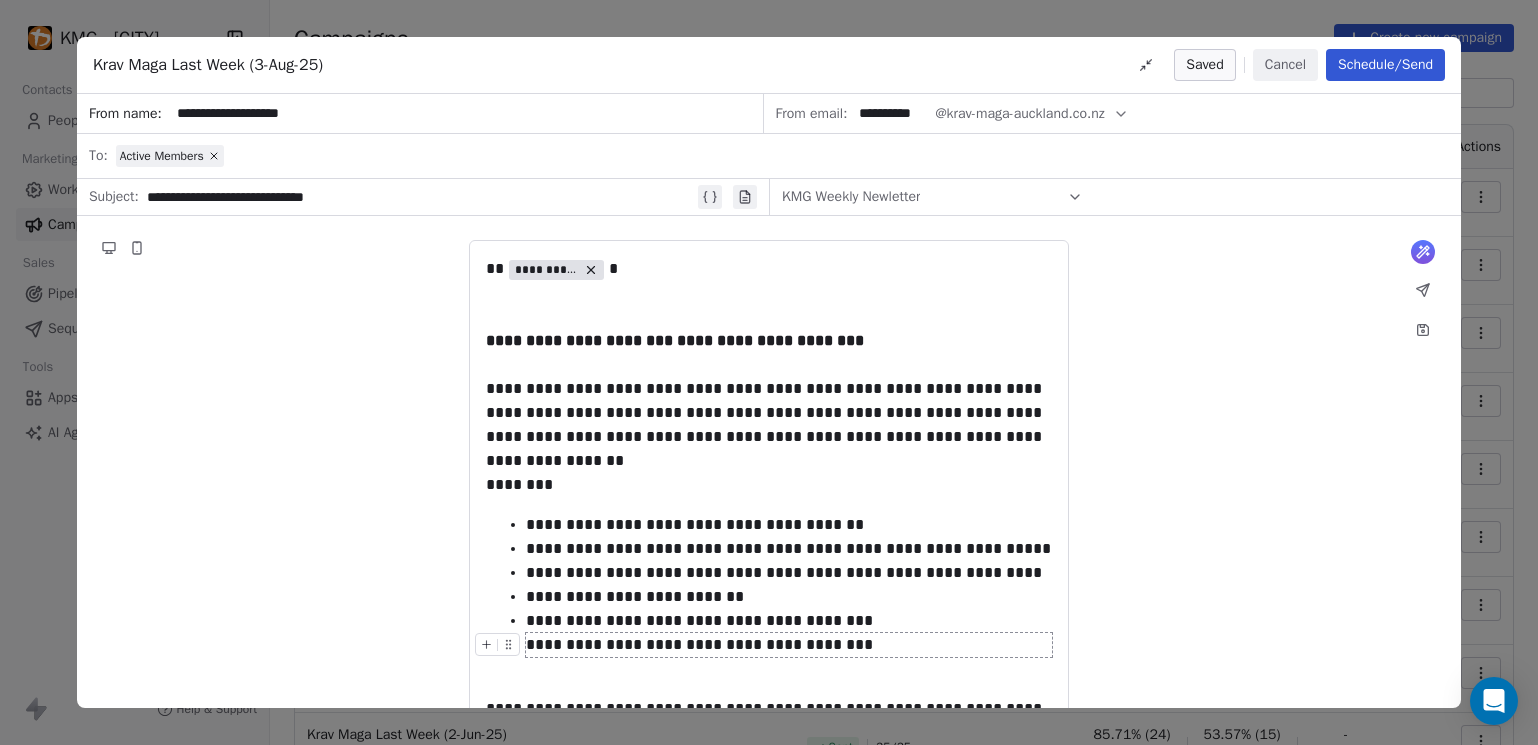 click on "**********" at bounding box center (789, 645) 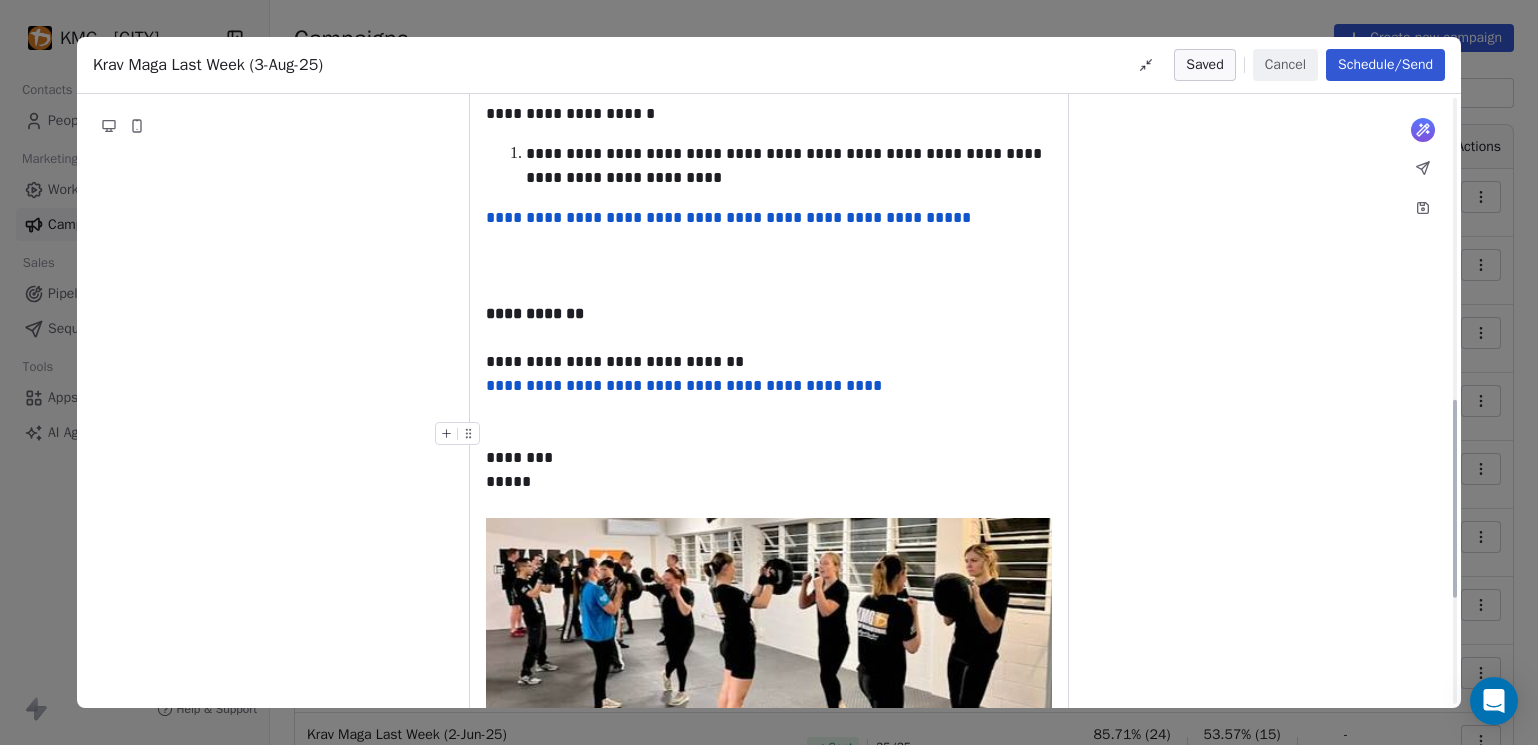 scroll, scrollTop: 908, scrollLeft: 0, axis: vertical 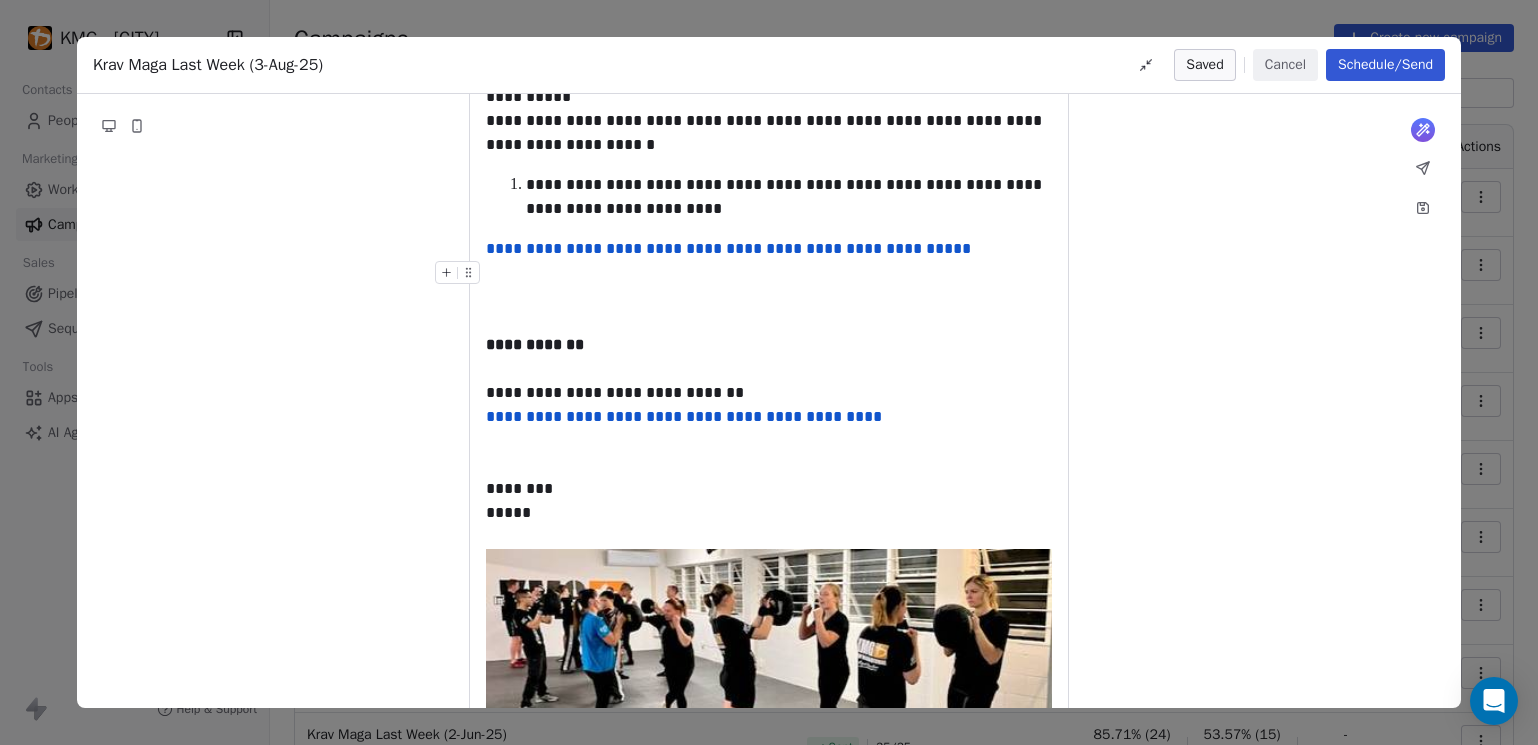 click at bounding box center (769, 273) 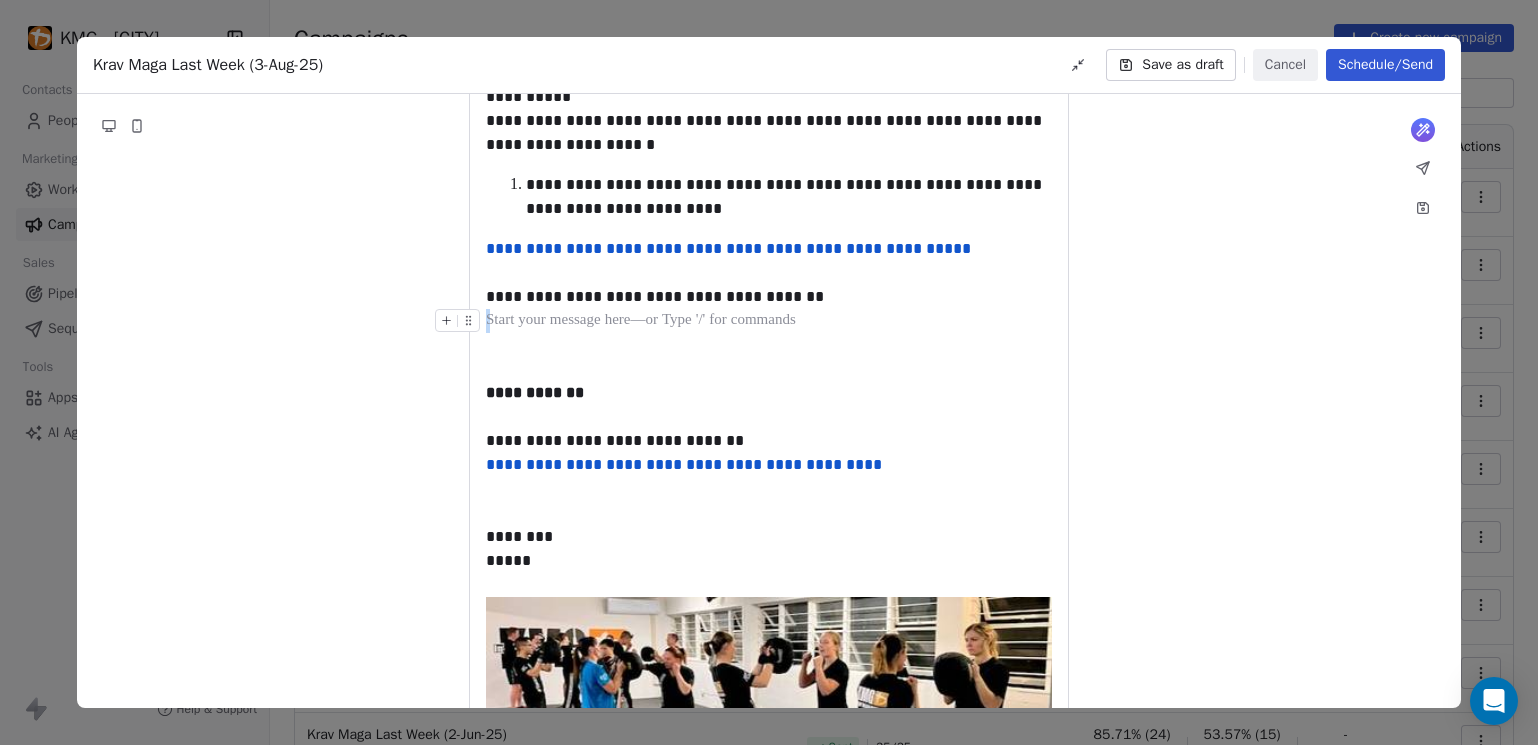 drag, startPoint x: 854, startPoint y: 312, endPoint x: 758, endPoint y: 298, distance: 97.015465 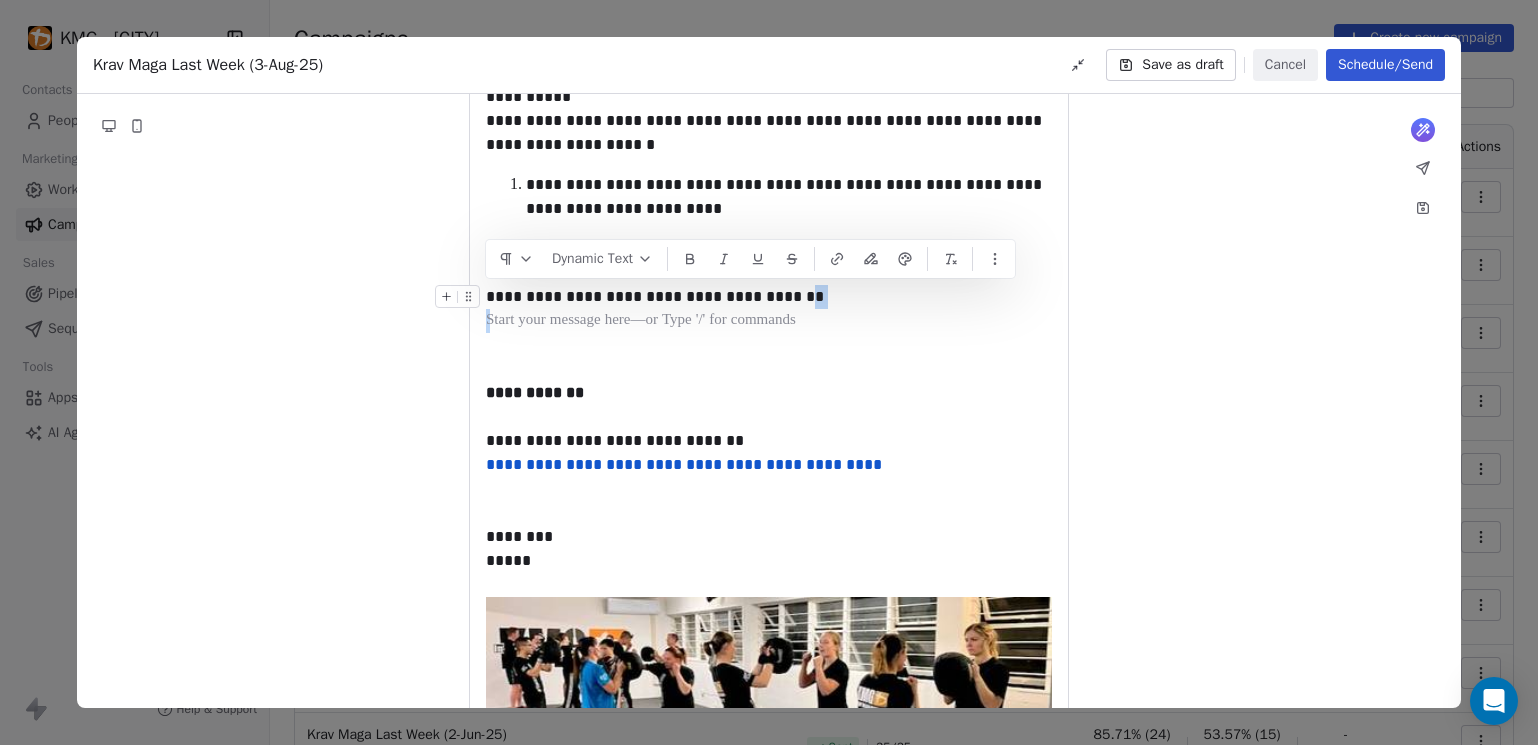 click on "**********" at bounding box center [769, 297] 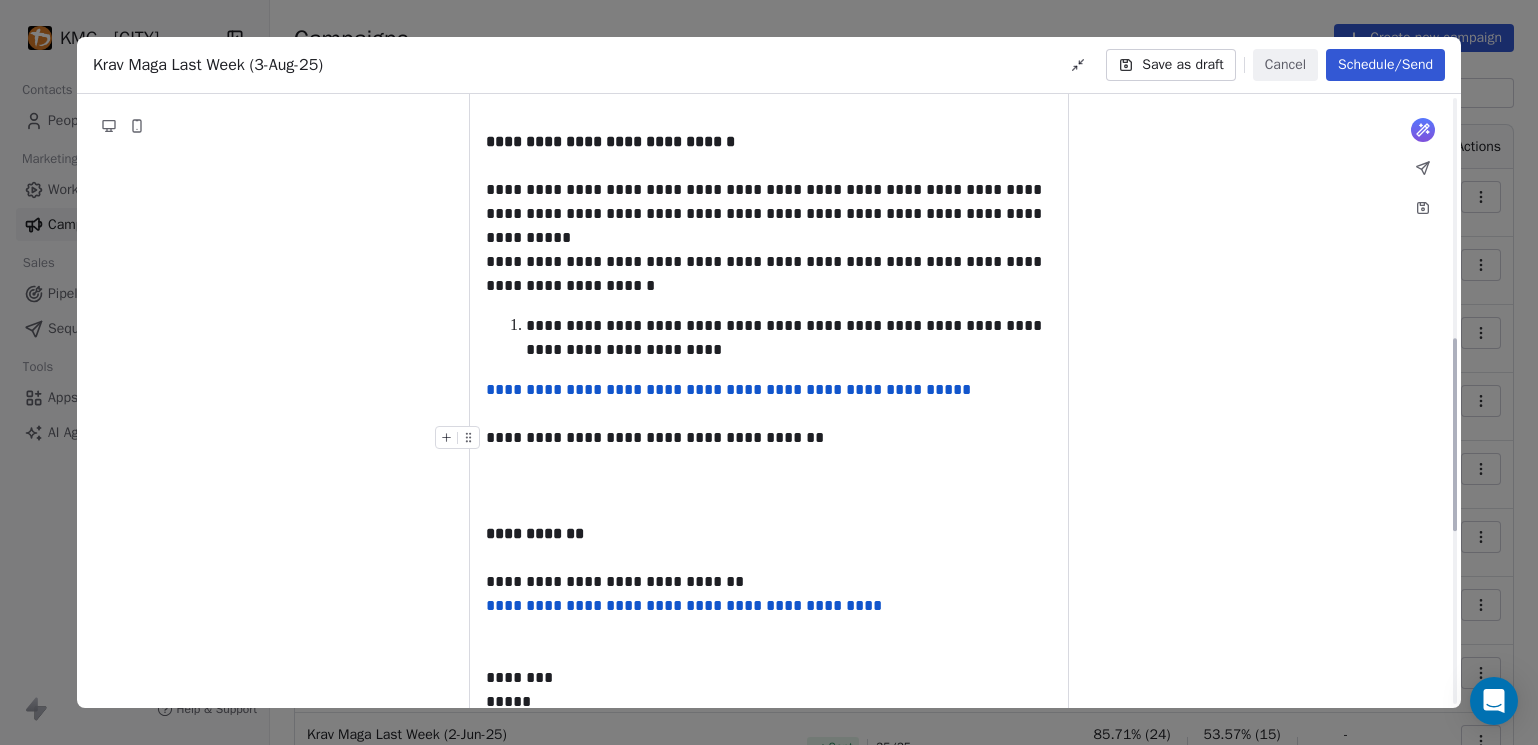 scroll, scrollTop: 763, scrollLeft: 0, axis: vertical 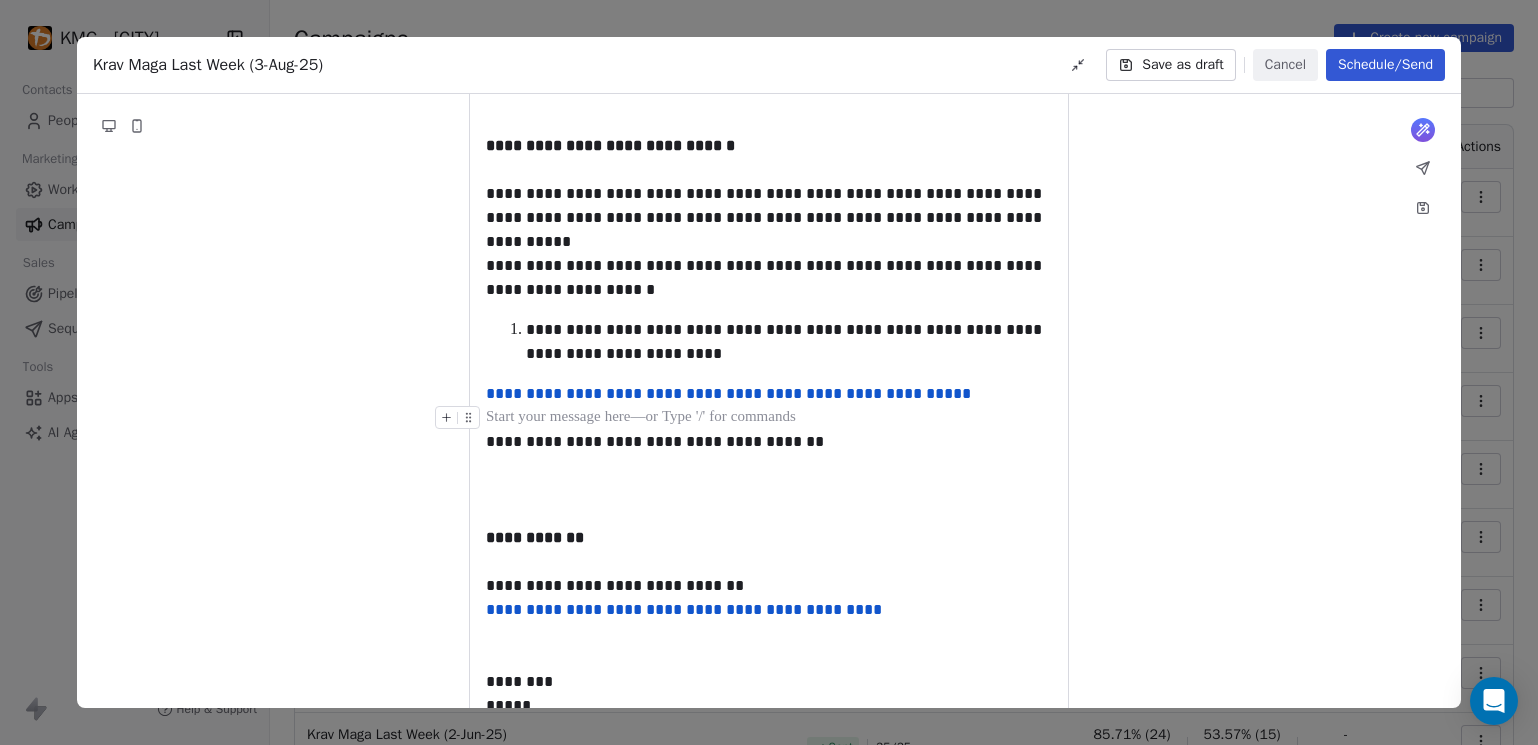 click at bounding box center [769, 418] 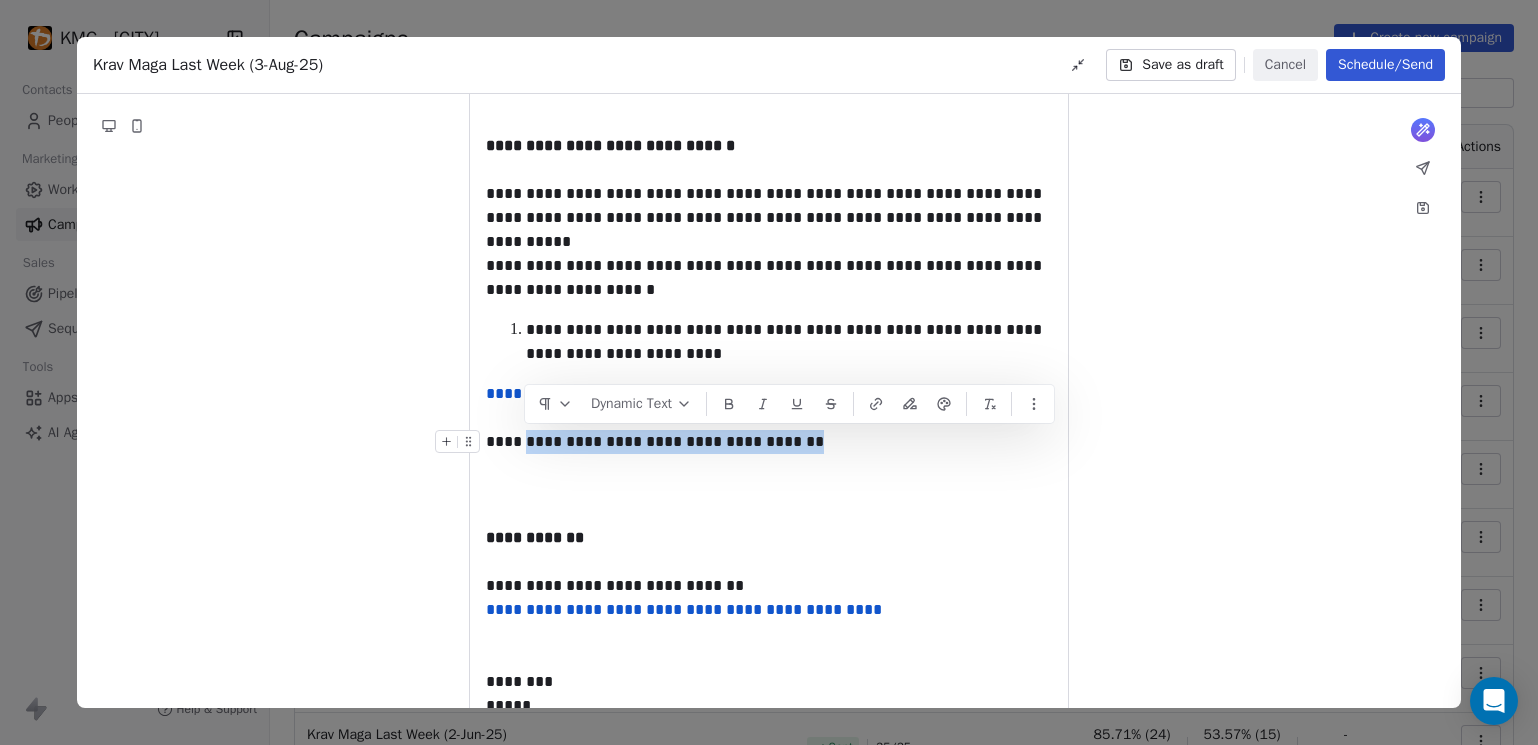 drag, startPoint x: 784, startPoint y: 442, endPoint x: 525, endPoint y: 447, distance: 259.04825 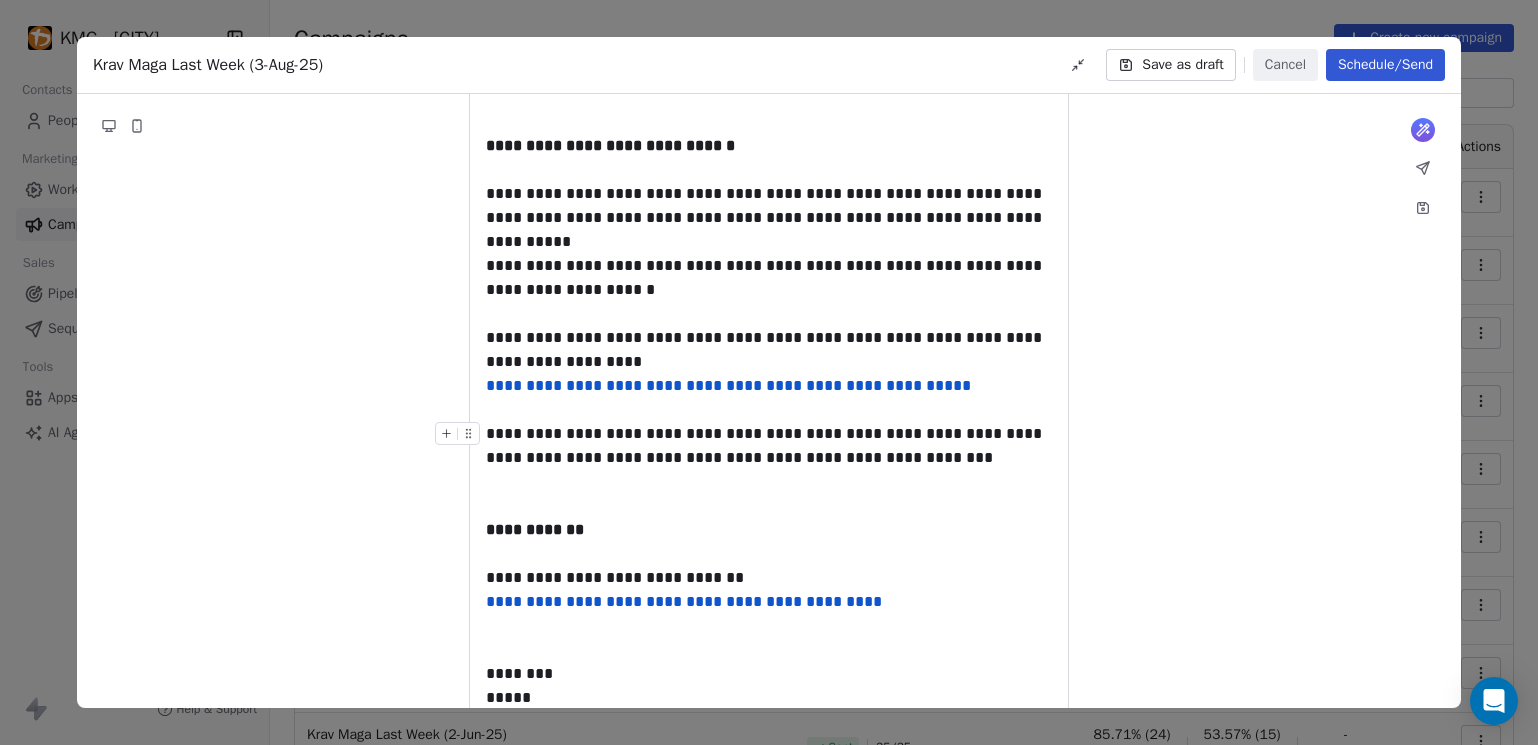 click on "**********" at bounding box center (769, 446) 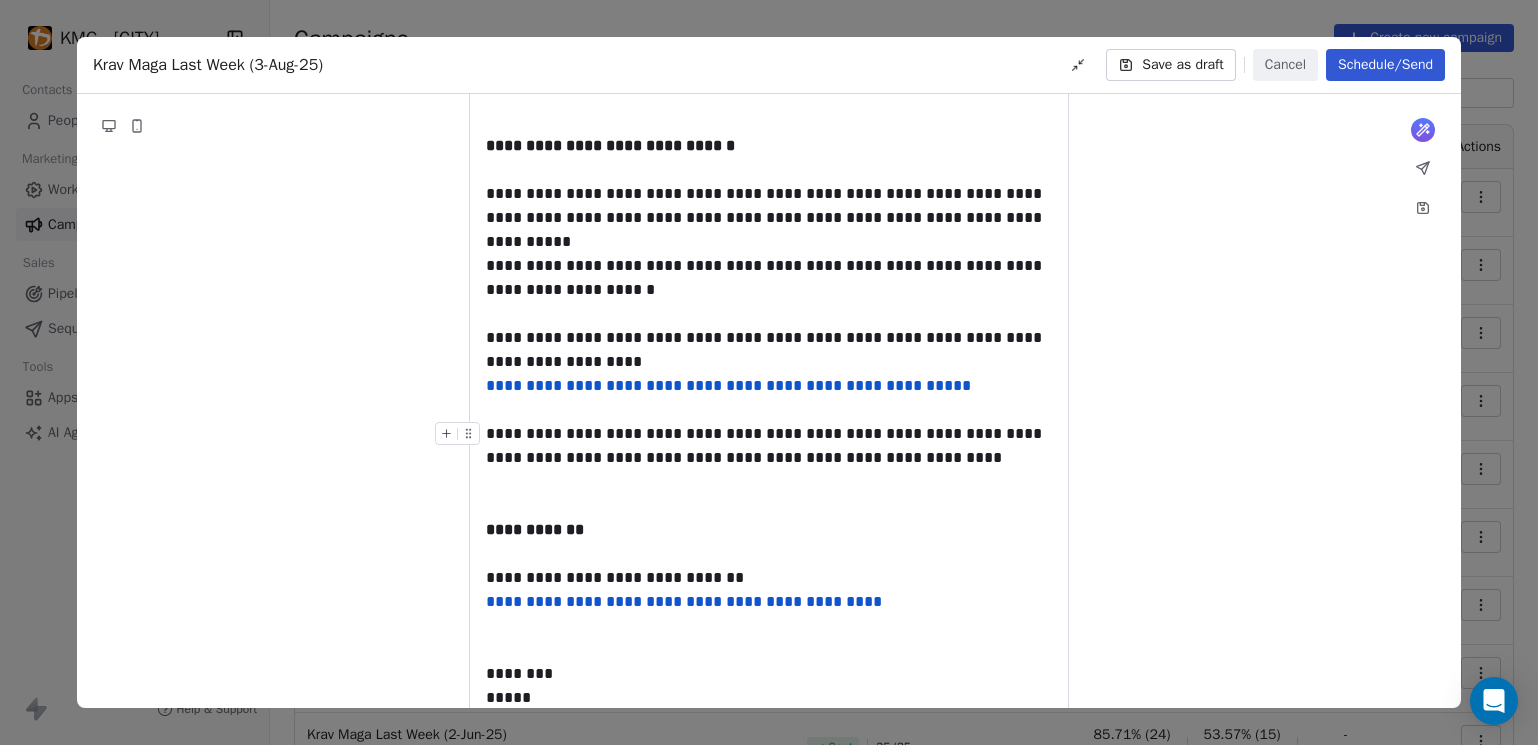 click on "**********" at bounding box center [769, 446] 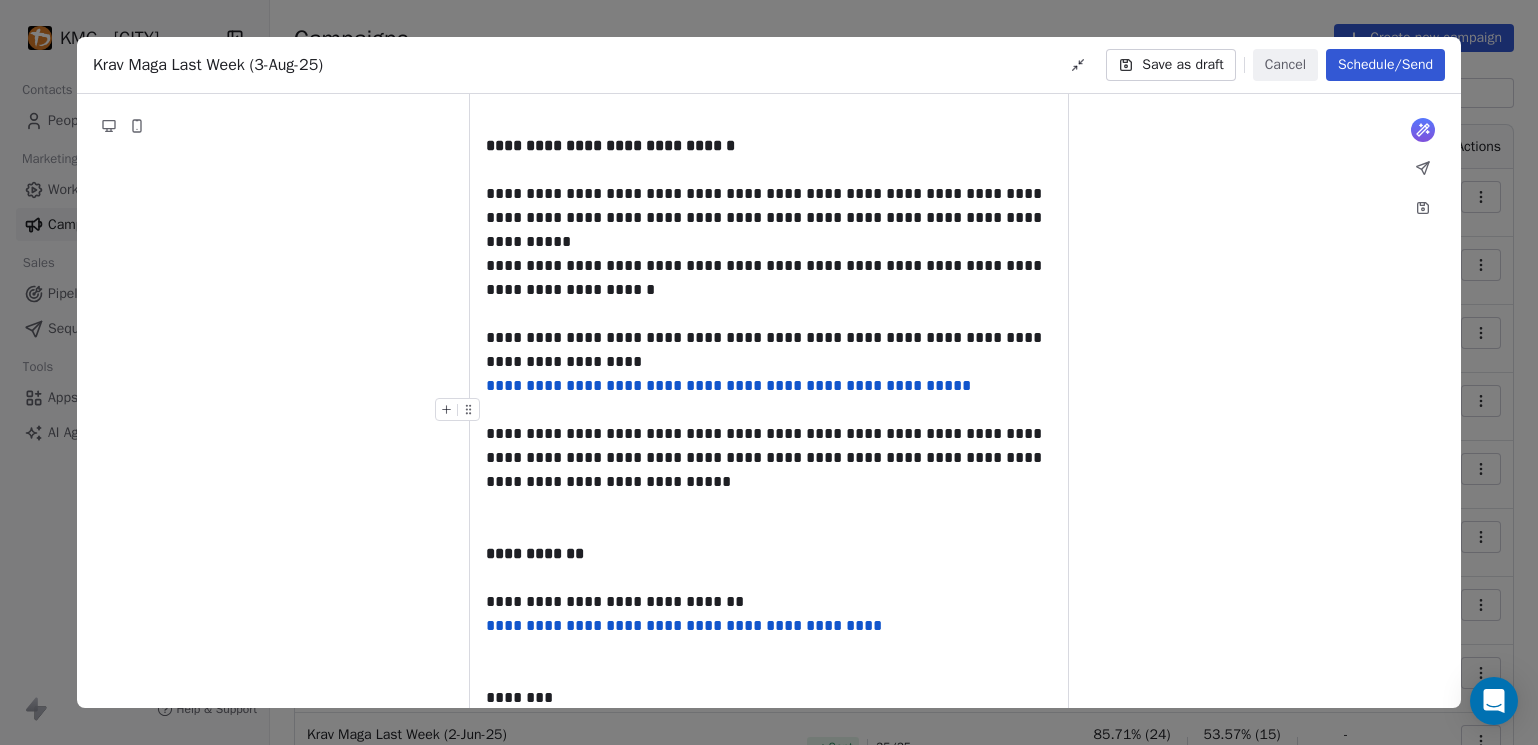 click on "Schedule/Send" at bounding box center (1385, 65) 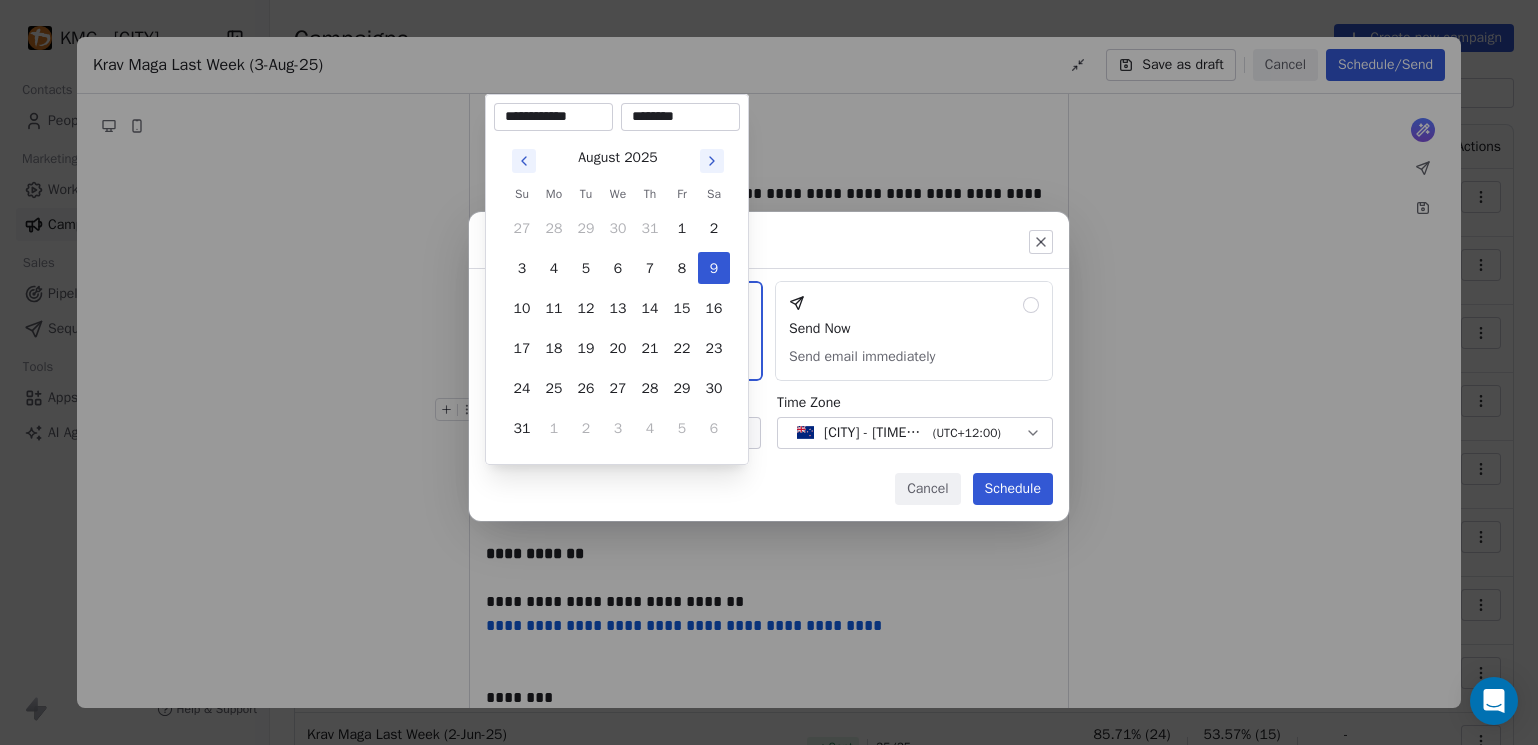 click on "KMG - [CITY] Contacts People Marketing Workflows Campaigns Sales Pipelines Sequences Beta Tools Apps AI Agents Help & Support Campaigns Create new campaign All ( 28 ) All ( 28 ) Drafts ( 4 ) Drafts ( 4 ) In Progress ( 0 ) In Progress ( 0 ) Scheduled ( 0 ) Scheduled ( 0 ) Sent ( 24 ) Sent ( 24 ) Name Status Analytics Actions Krav Maga Last Week ([MONTH]-[DAY]-[YEAR]) Created on [MONTH] [DAY], [YEAR] at [TIME] To: Active Members Draft - Open Rate - Click Rate - Unsubscribe Krav Maga Last Week ([MONTH]-[DAY]-[YEAR]) Sent on [MONTH] [DAY], [YEAR] at [TIME] To: Active Members Sent 30 / 30 [PERCENTAGE] Open Rate [PERCENTAGE] Click Rate - Unsubscribe Krav Maga Last Week ([MONTH]-[DAY]-[YEAR]) Sent on [MONTH] [DAY], [YEAR] at [TIME] To: Active Members Sent 30 / 30 [PERCENTAGE] Open Rate [PERCENTAGE] Click Rate - Unsubscribe Krav Maga Last Week ([MONTH]-[DAY]-[YEAR]) Sent on [MONTH] [DAY], [YEAR] at [TIME] To: Active Members Sent 30 / 30 [PERCENTAGE] Open Rate [PERCENTAGE] Click Rate - Unsubscribe Krav Maga Last Week ([MONTH]-[DAY]-[YEAR]) Sent on [MONTH] [DAY], [YEAR] at [TIME] To: Active Members Sent 30 / 30 [PERCENTAGE] - /" at bounding box center [769, 372] 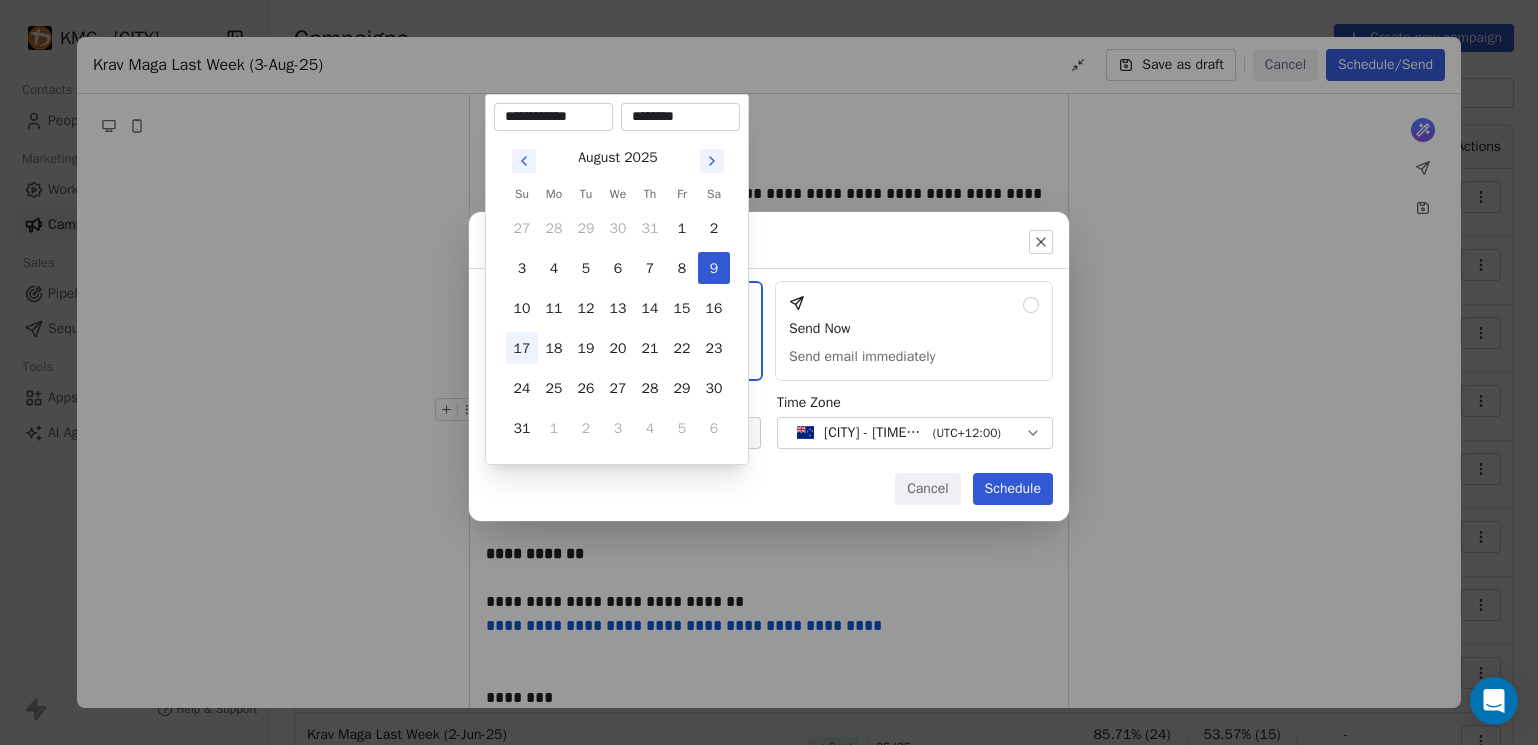 click on "17" at bounding box center (522, 348) 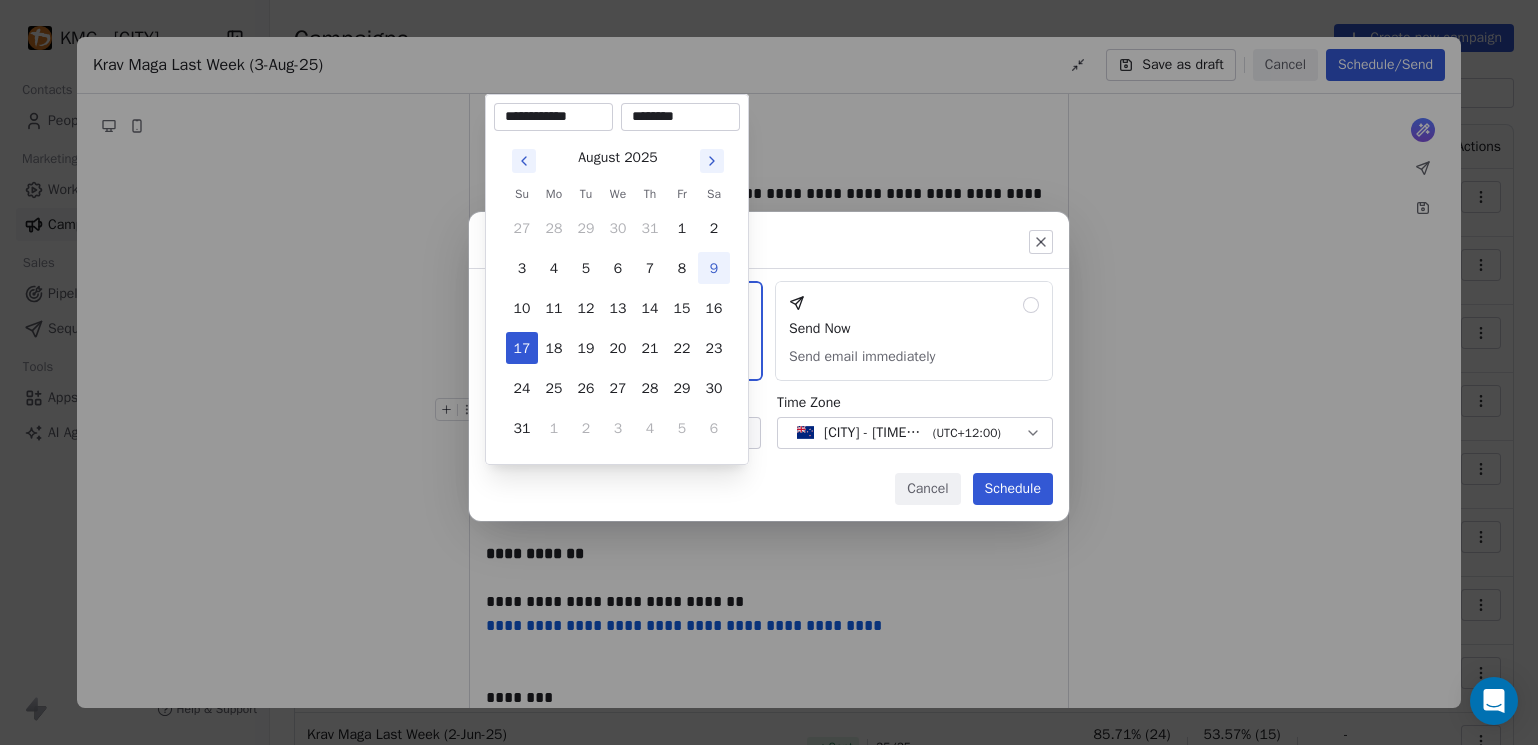 click on "********" at bounding box center (680, 117) 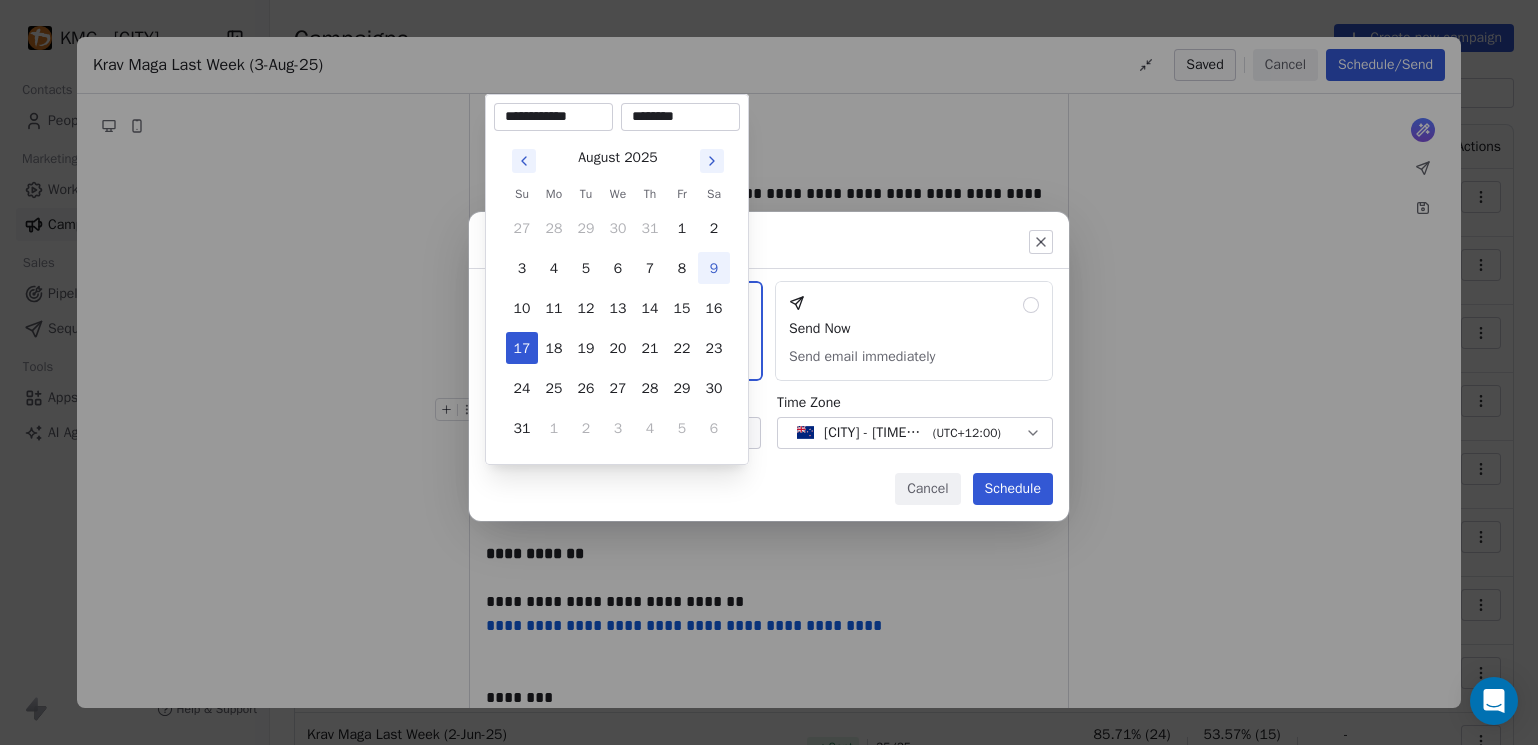 drag, startPoint x: 699, startPoint y: 117, endPoint x: 617, endPoint y: 111, distance: 82.219215 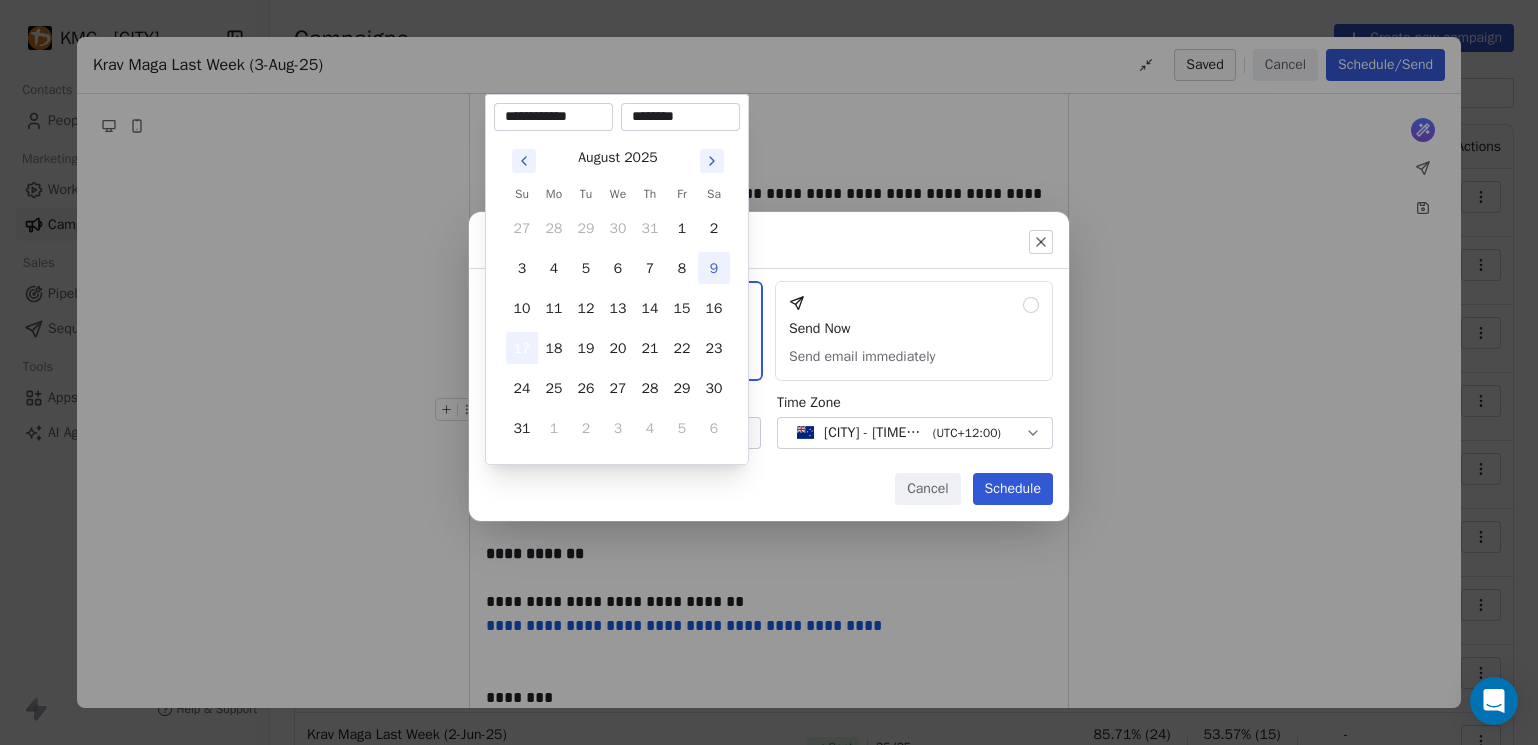 type on "********" 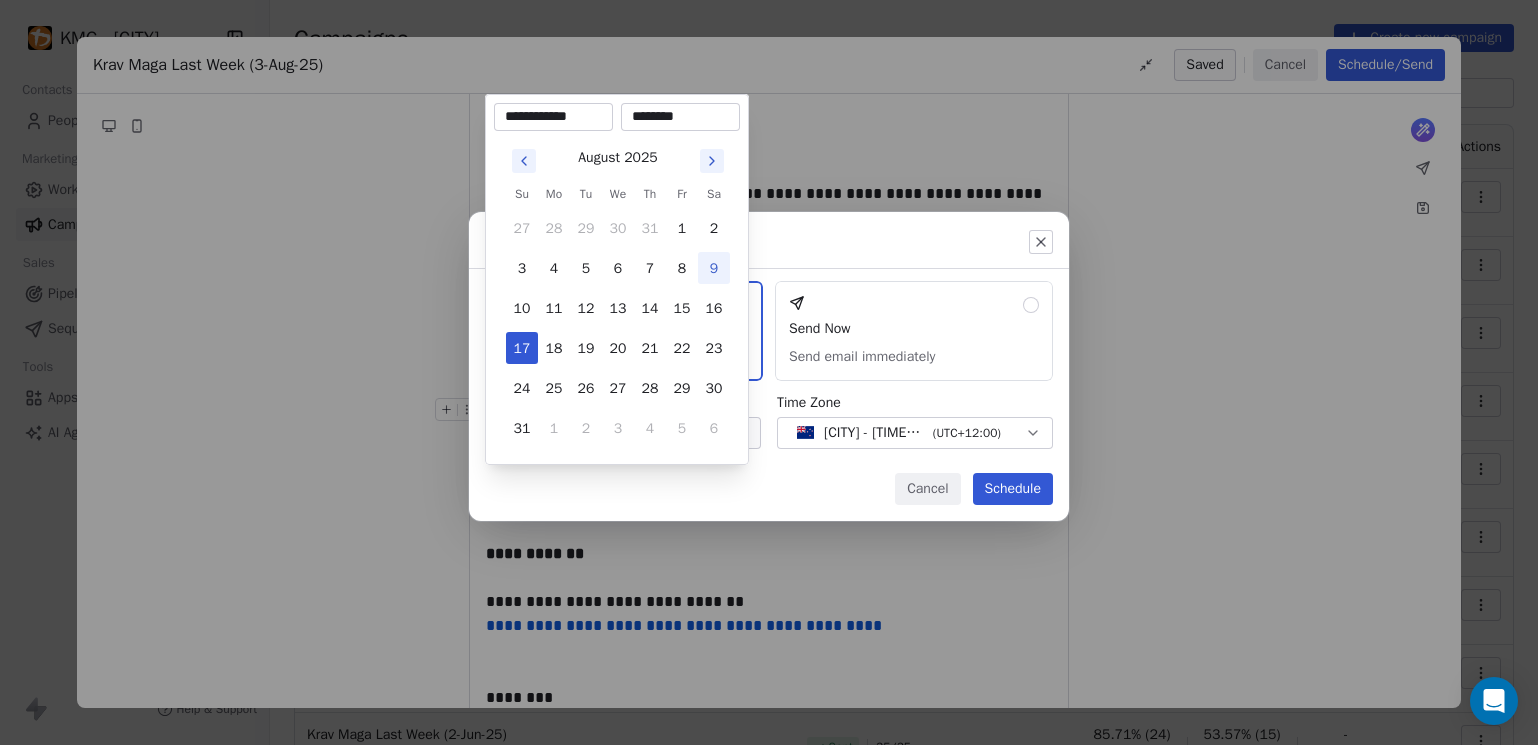 click on "Send or schedule email Schedule & Send Choose a future date and time Send Now Send email immediately Date & Time Select Date Time Zone Auckland - NZST ( UTC+12:00 ) Cancel Schedule" at bounding box center [769, 373] 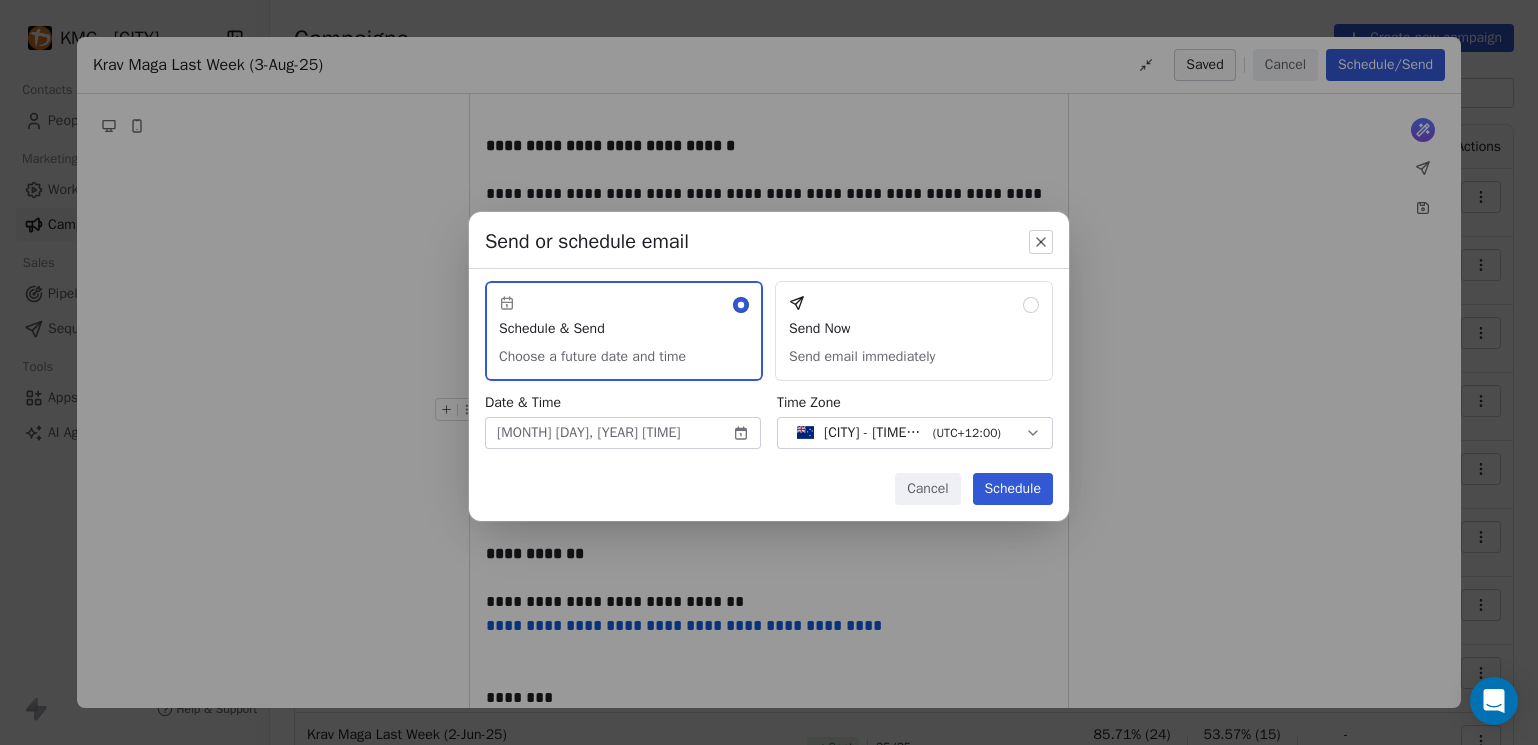 click on "Schedule" at bounding box center [1013, 489] 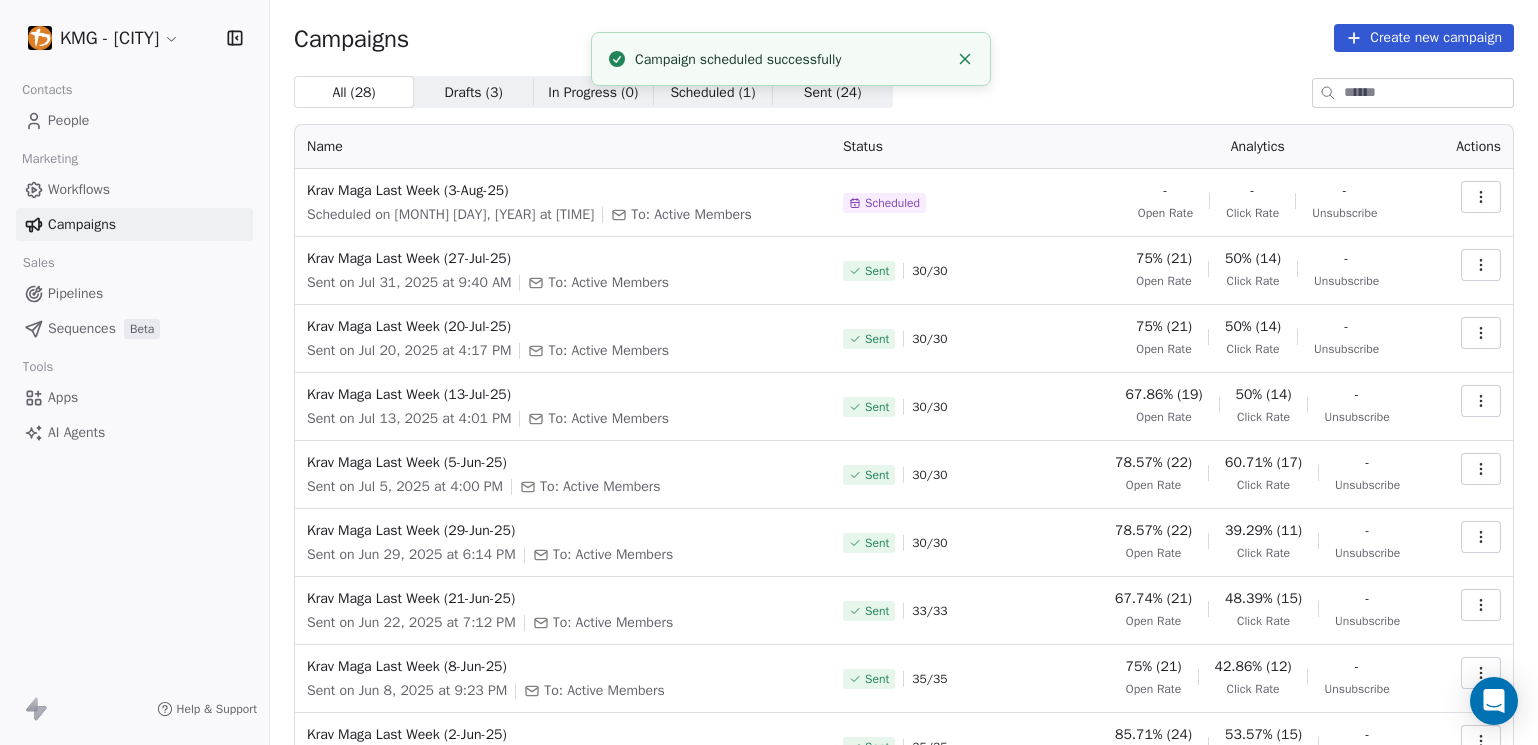 click at bounding box center (1481, 197) 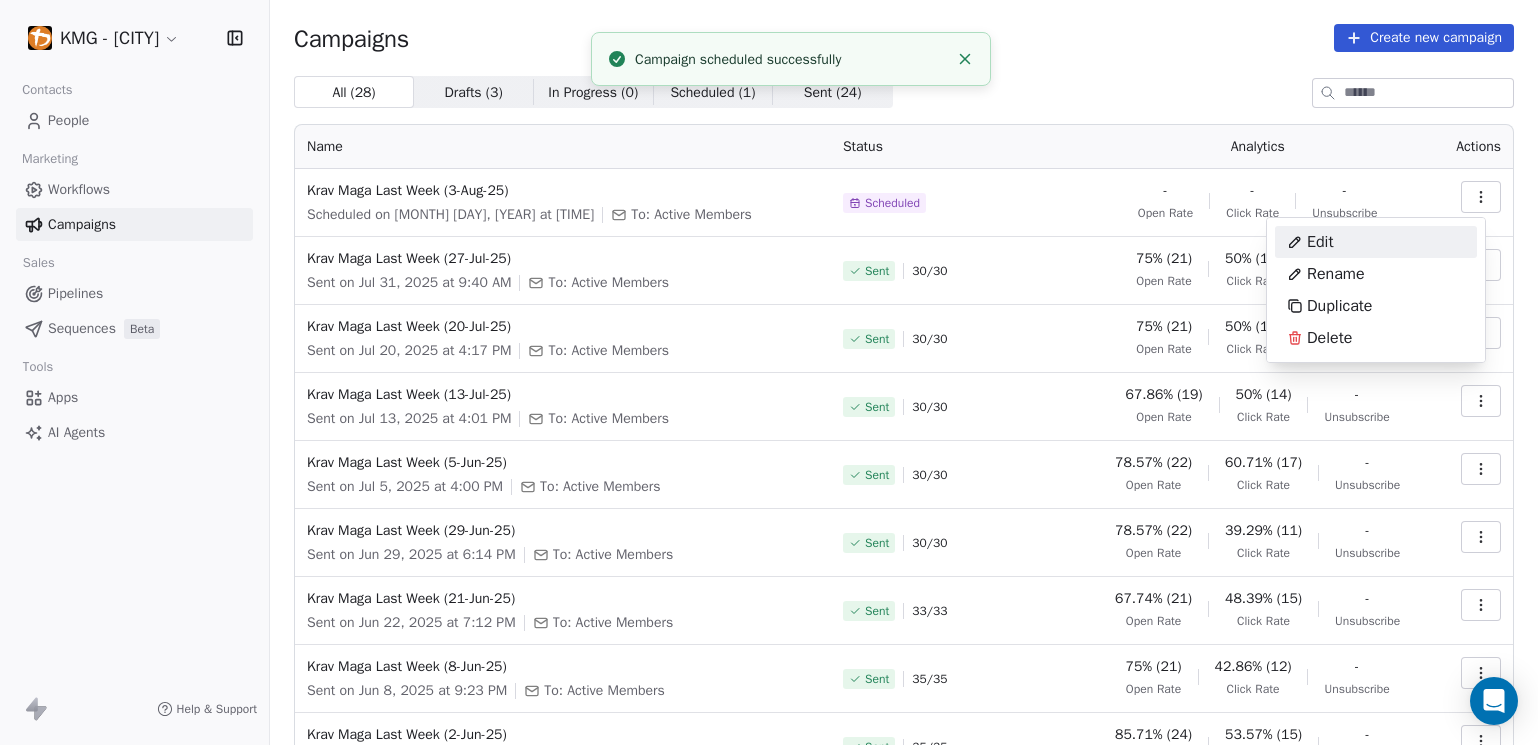 click on "Edit" at bounding box center [1376, 242] 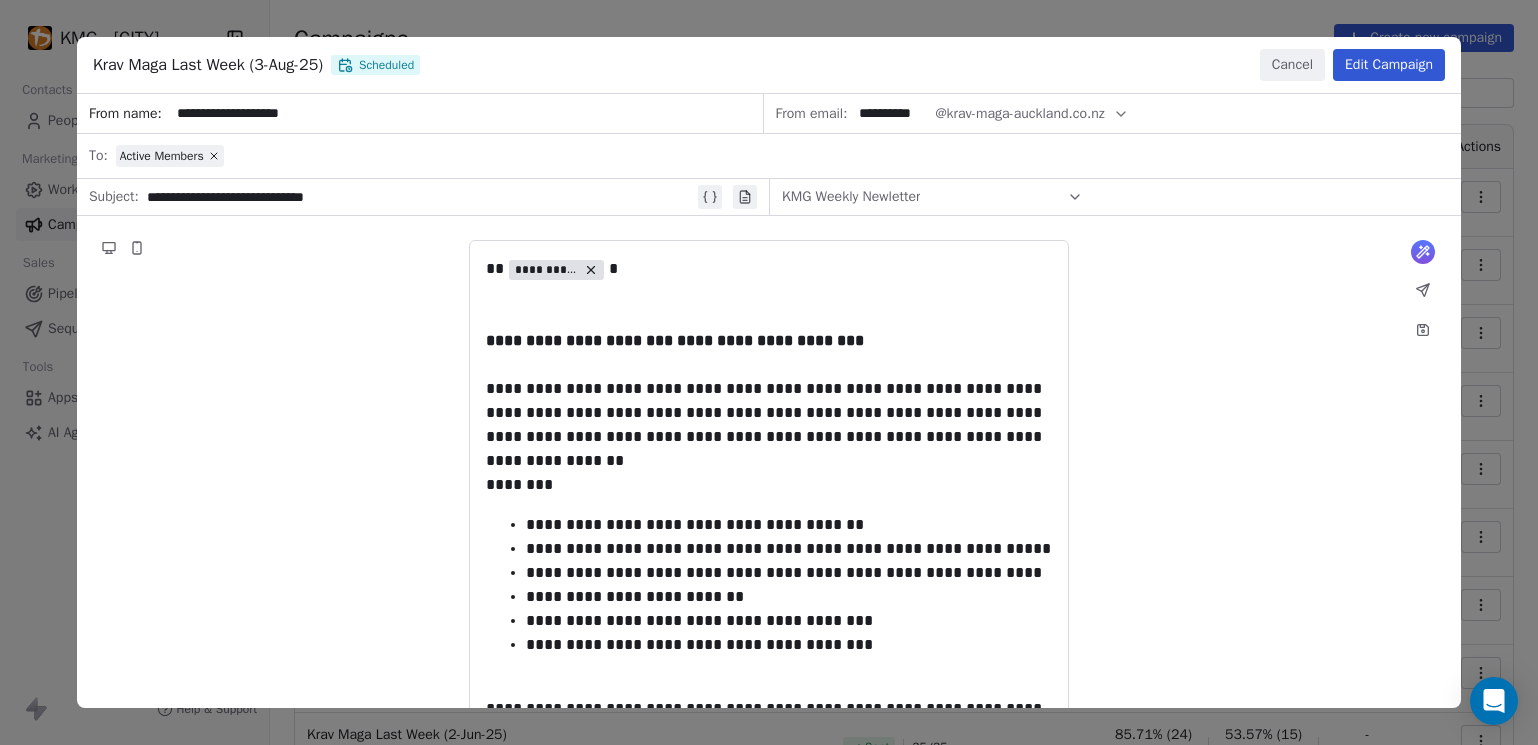 click on "Cancel" at bounding box center (1292, 65) 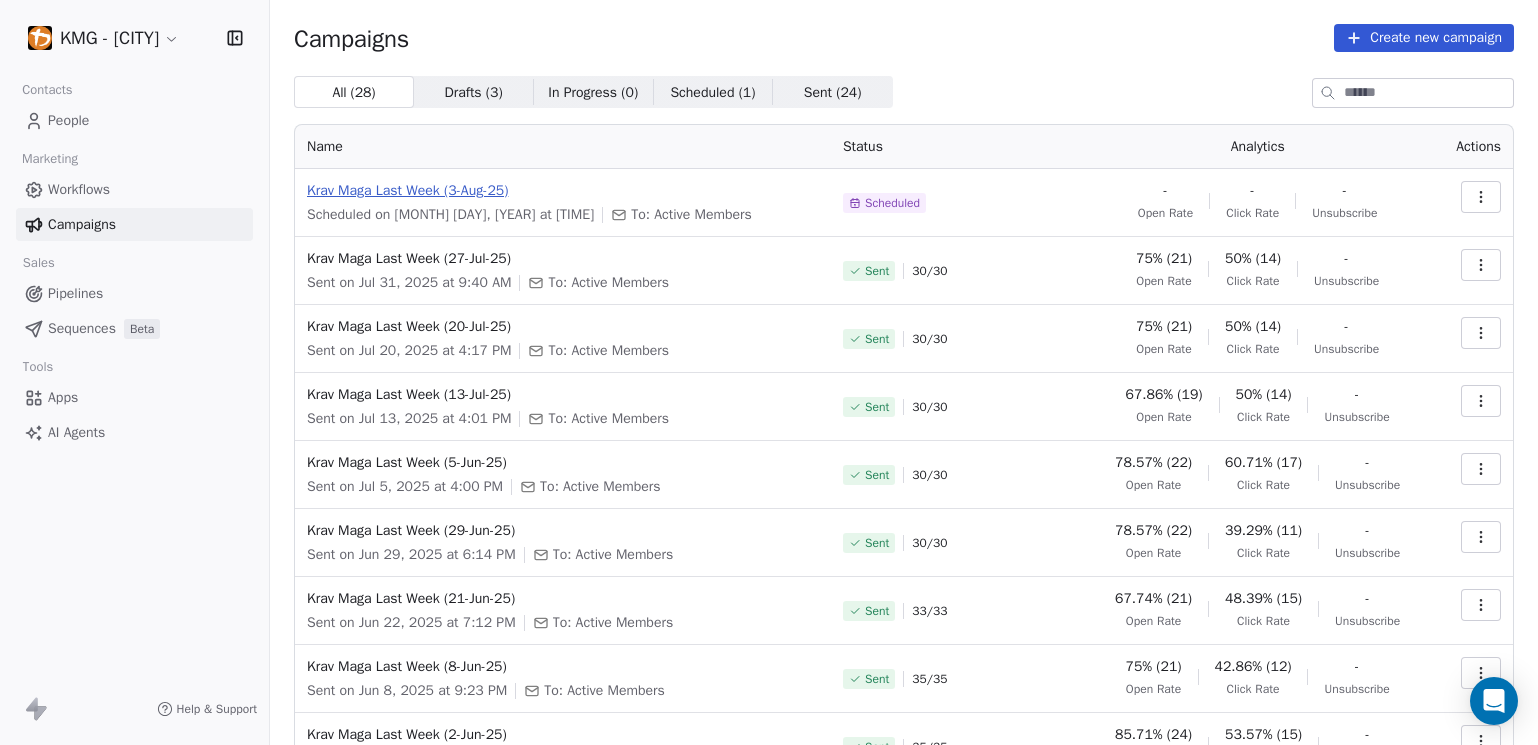click on "Krav Maga Last Week (3-Aug-25)" at bounding box center [563, 191] 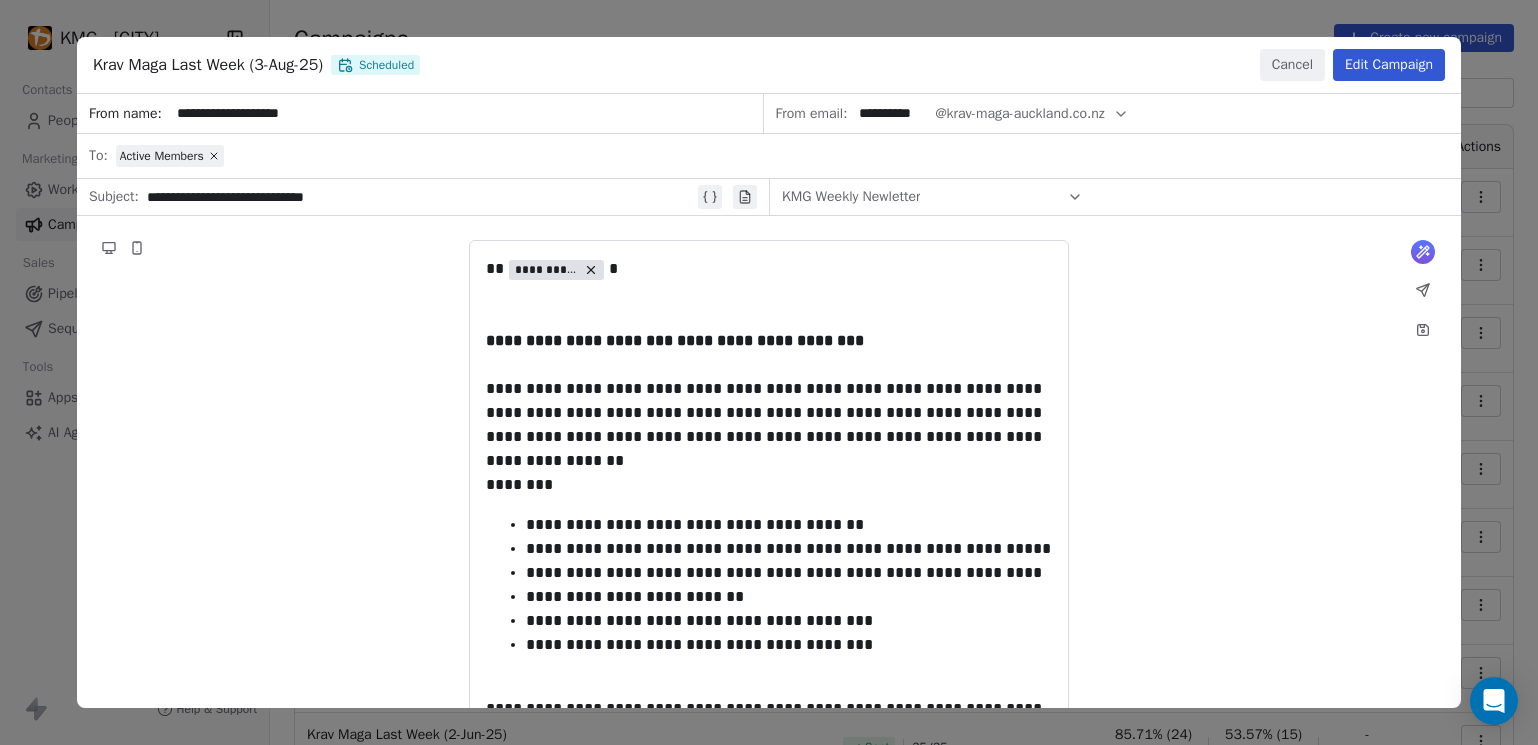 drag, startPoint x: 1275, startPoint y: 63, endPoint x: 1258, endPoint y: 69, distance: 18.027756 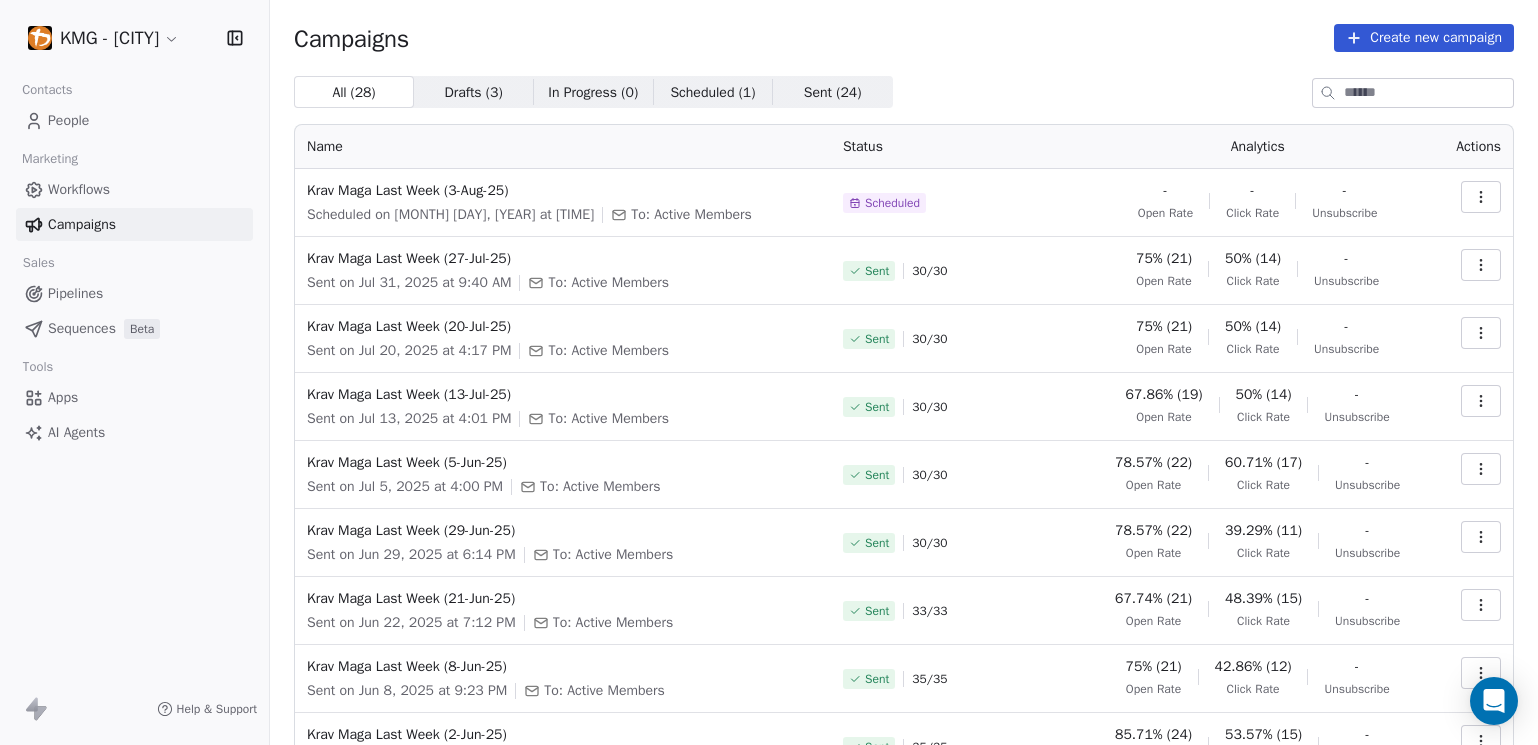 click 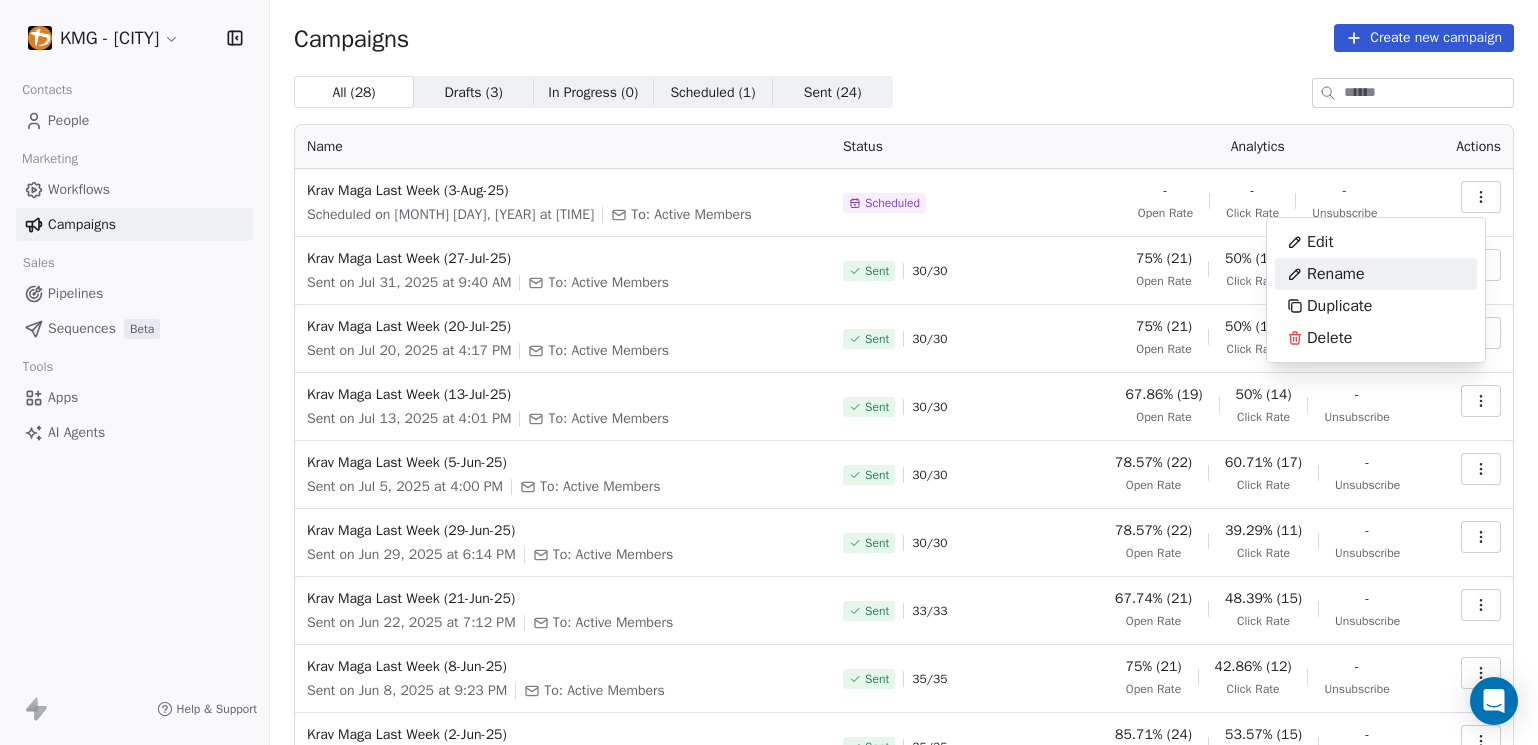 click on "Rename" at bounding box center [1326, 274] 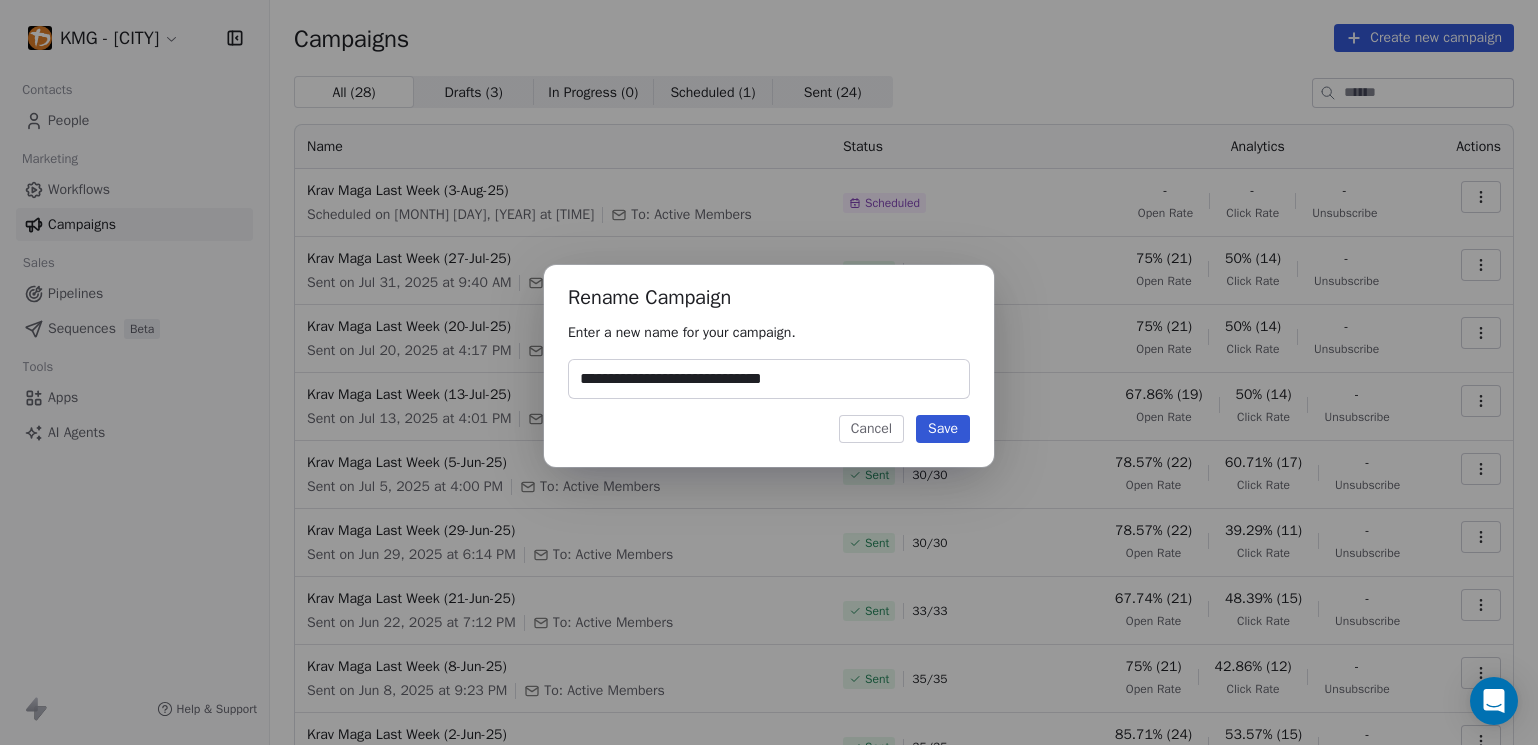 click on "**********" at bounding box center (769, 379) 